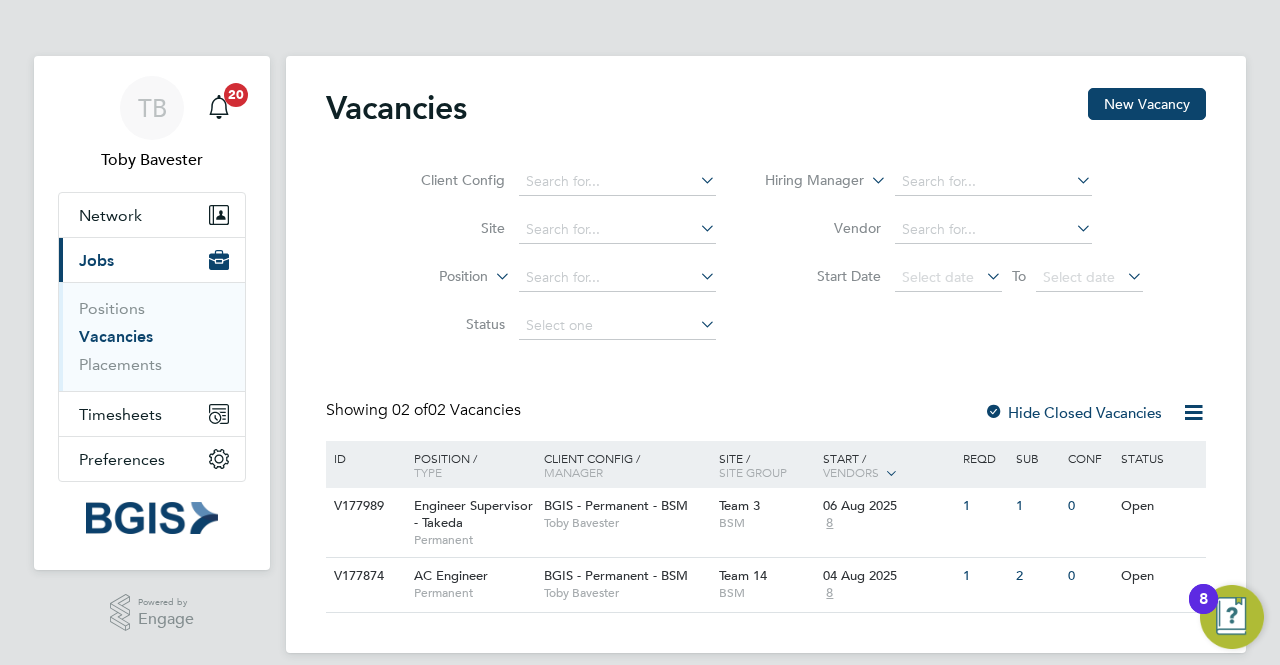 scroll, scrollTop: 19, scrollLeft: 0, axis: vertical 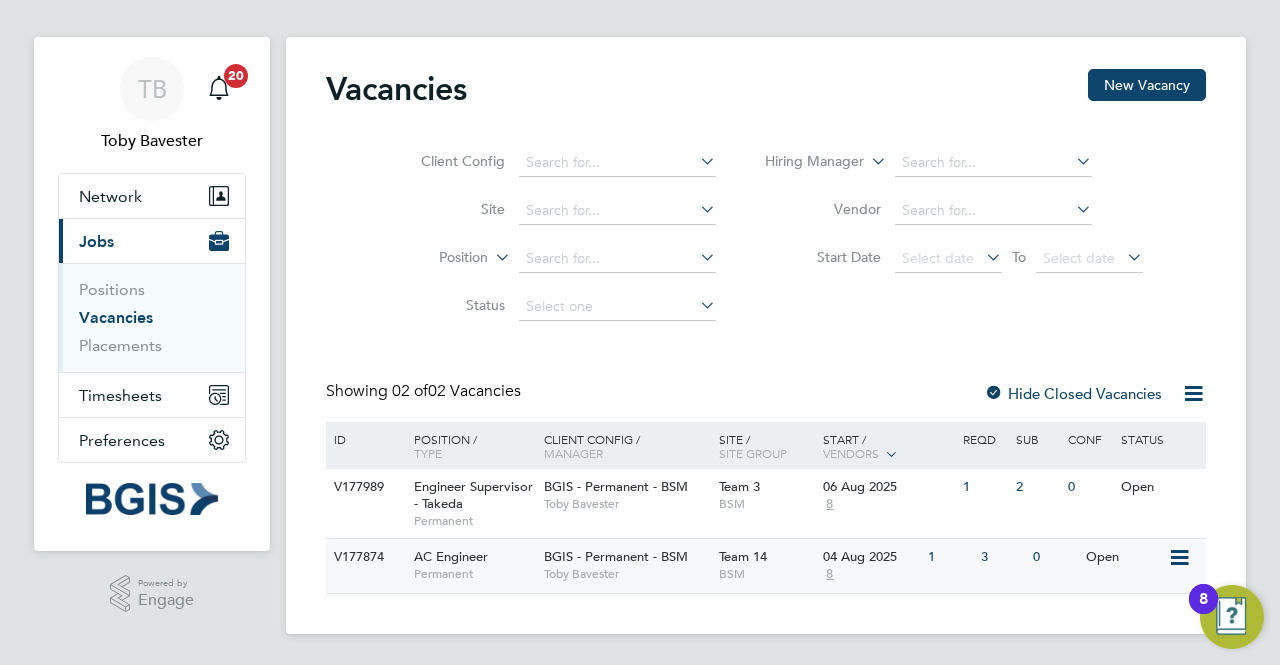 click on "Open" 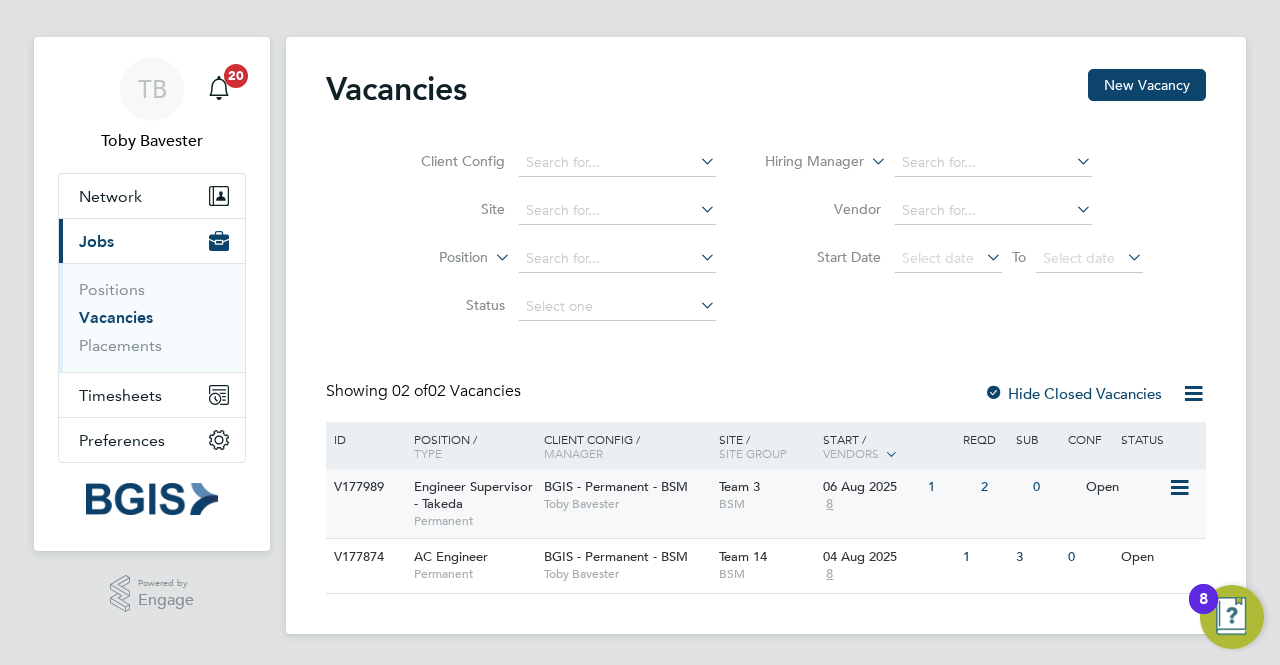 click 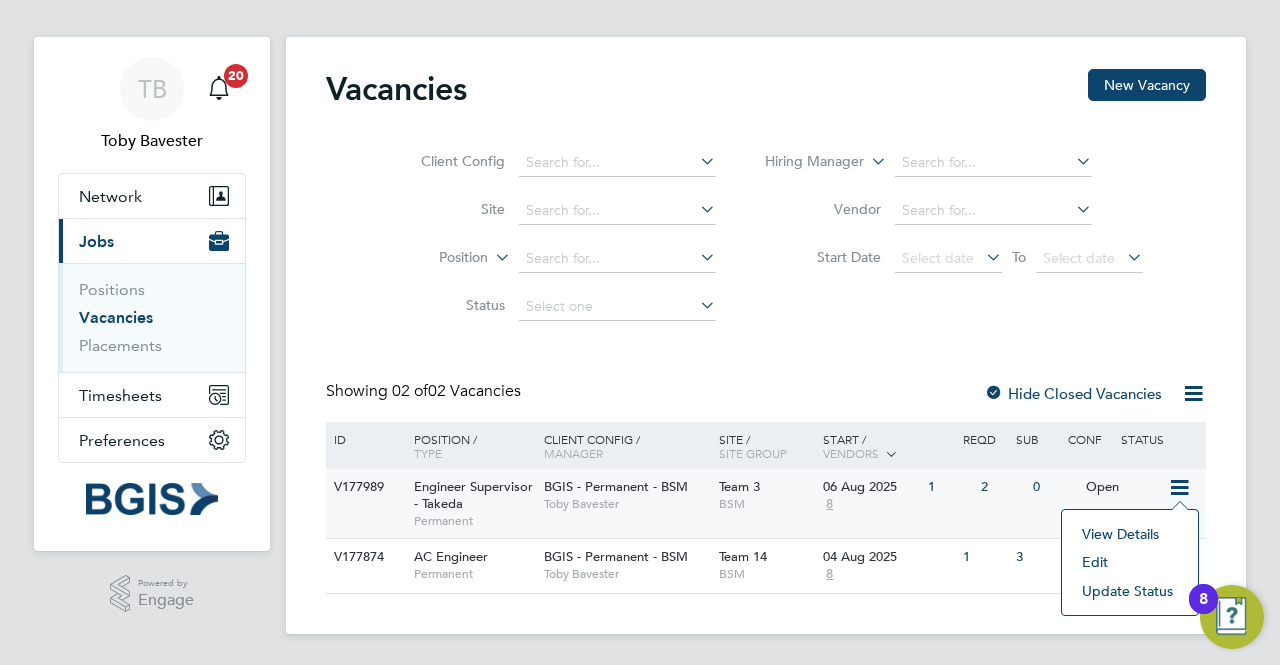 click on "Open" 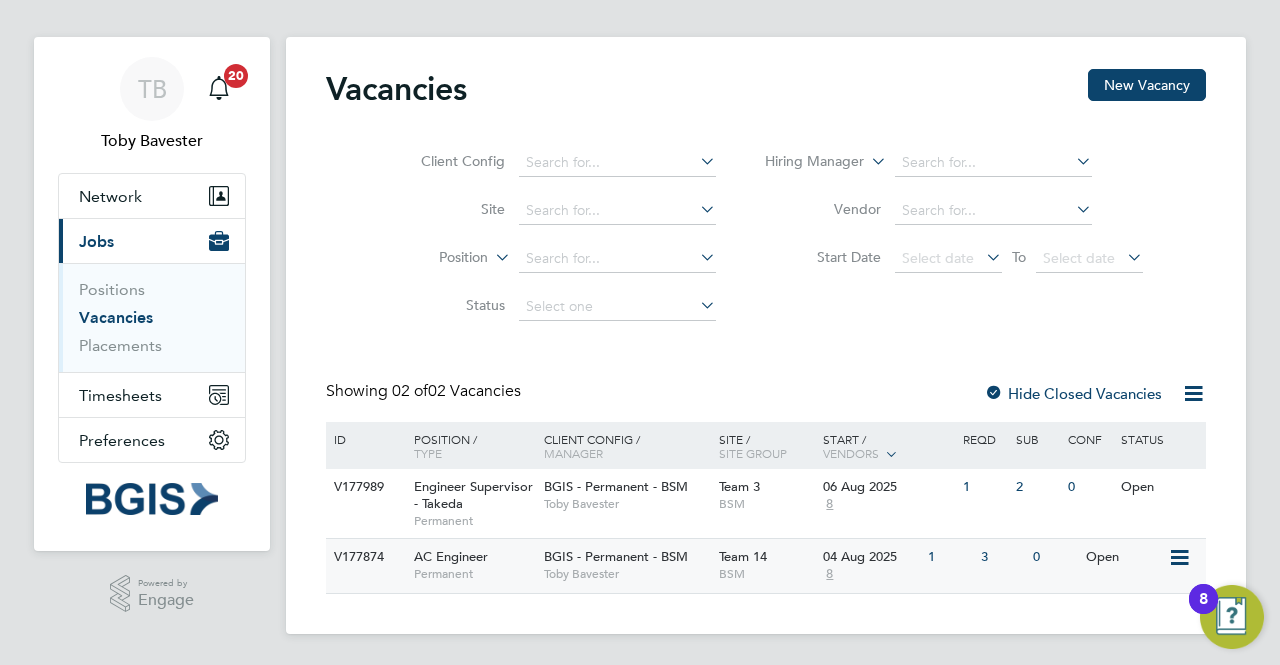 click on "Open" 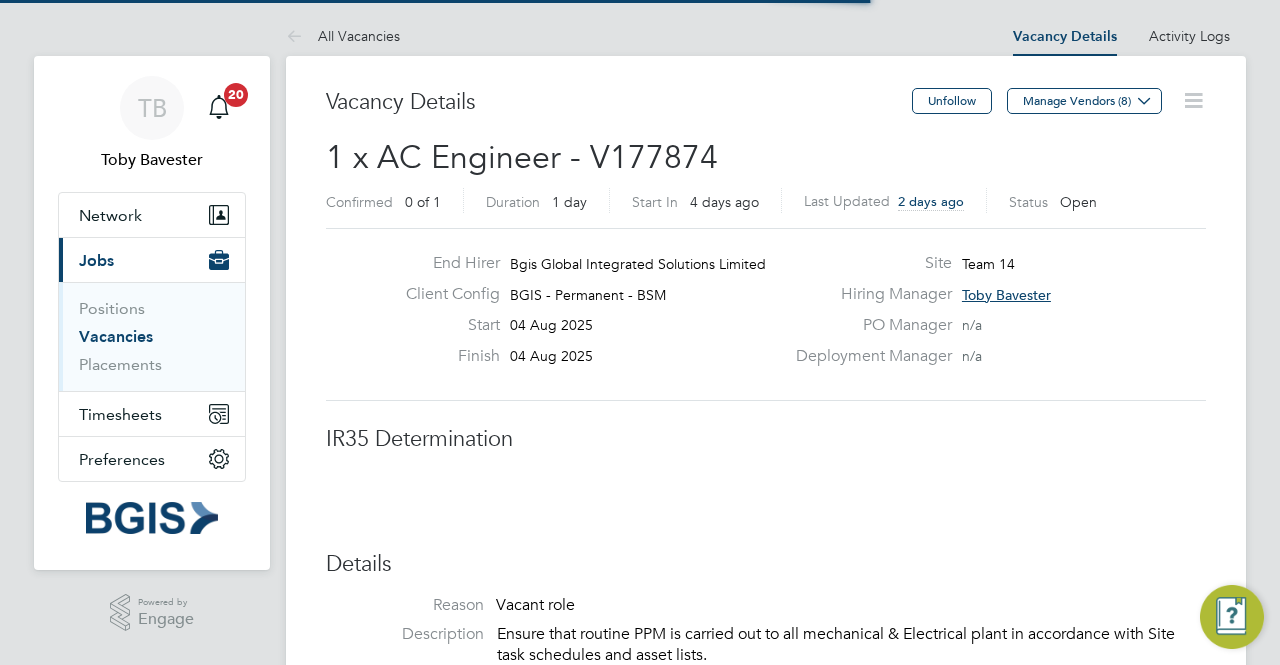 scroll, scrollTop: 0, scrollLeft: 0, axis: both 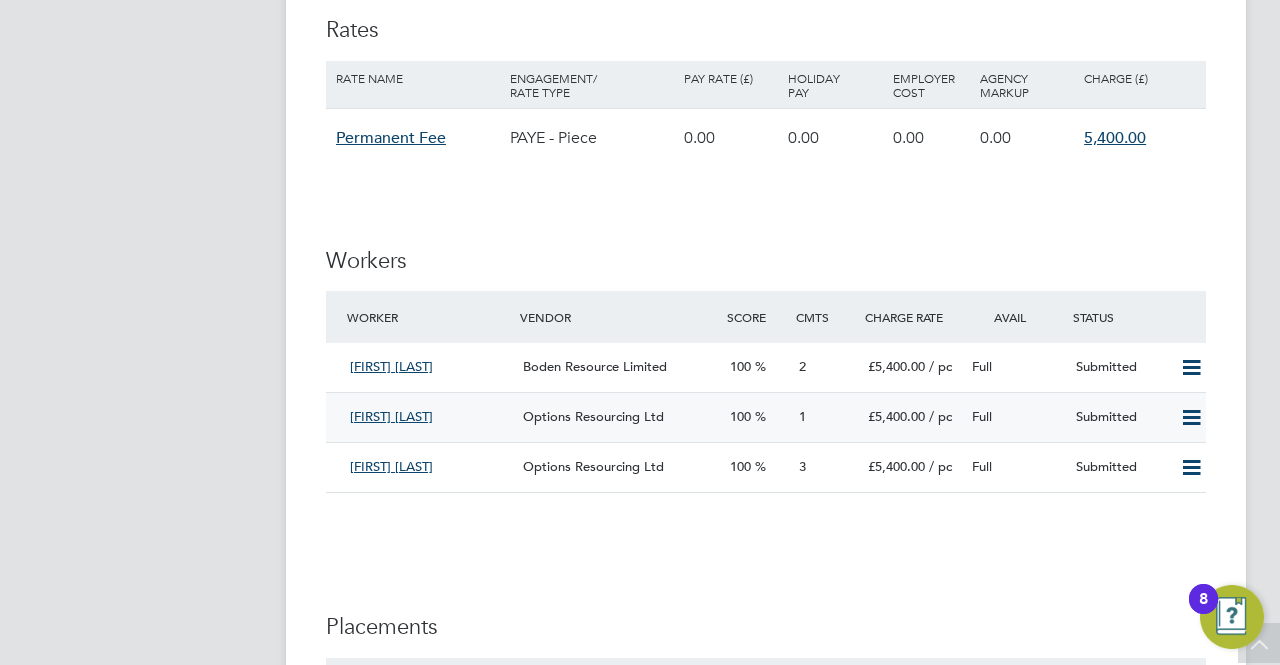 click on "Options Resourcing Ltd" 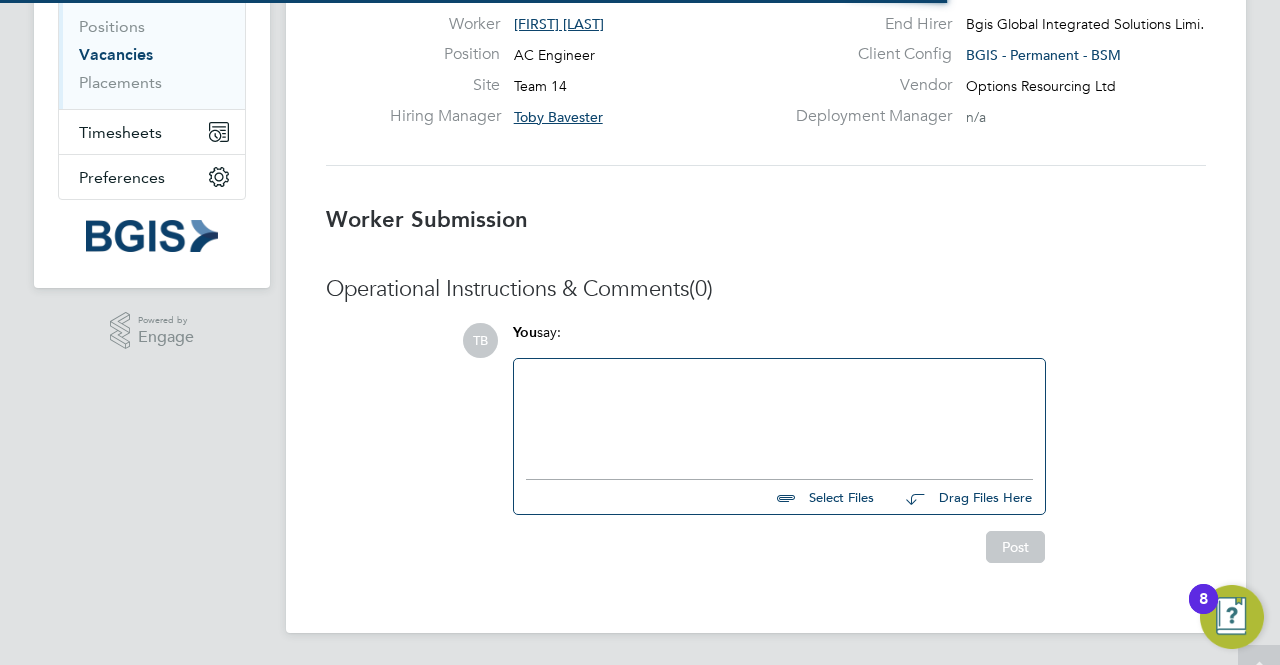 scroll, scrollTop: 0, scrollLeft: 0, axis: both 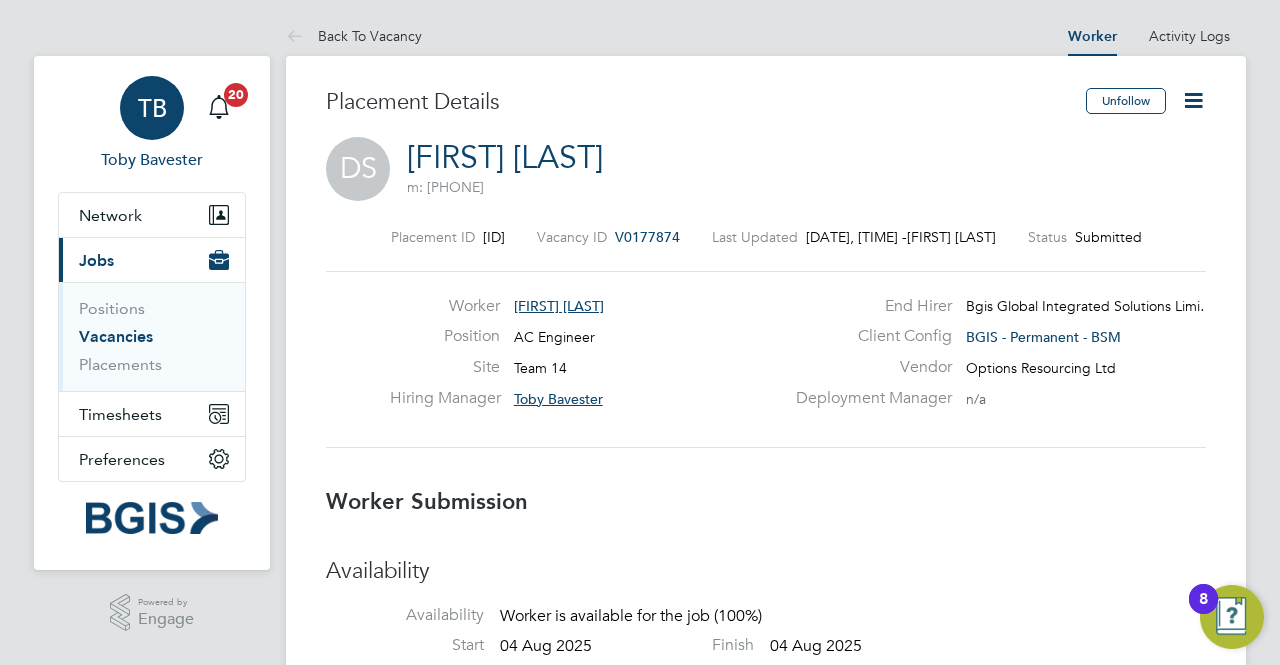 click on "[FIRST] [LAST]" at bounding box center (152, 124) 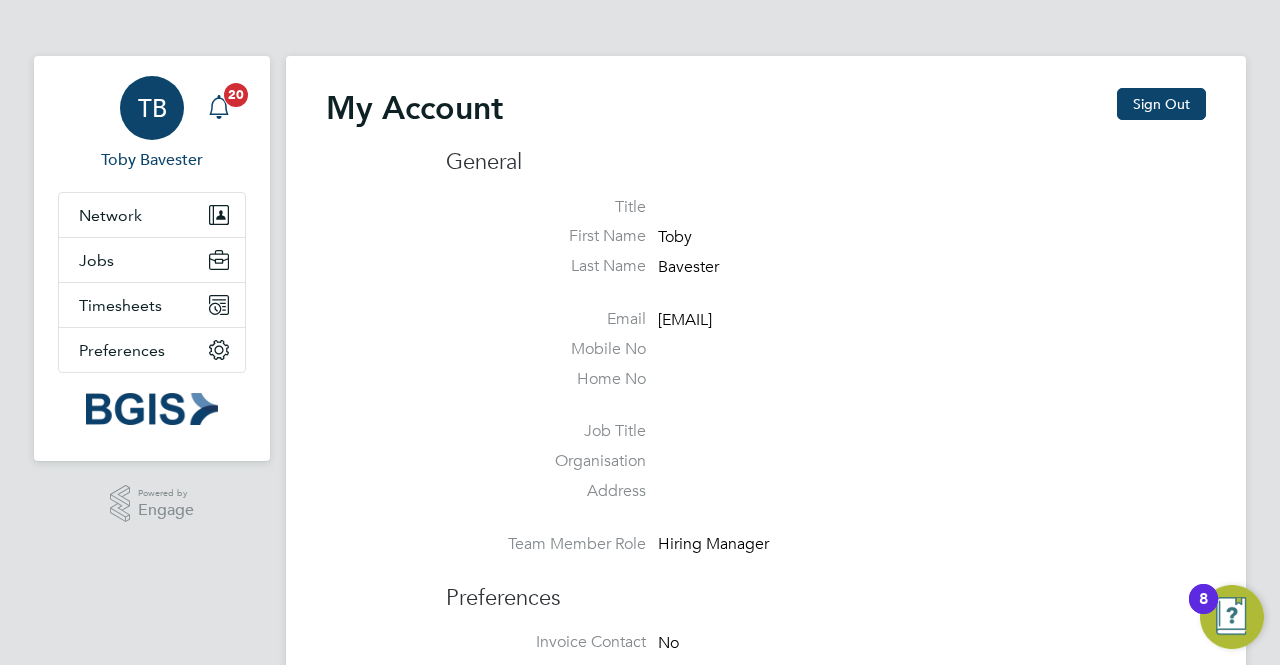 click on "20" at bounding box center (236, 95) 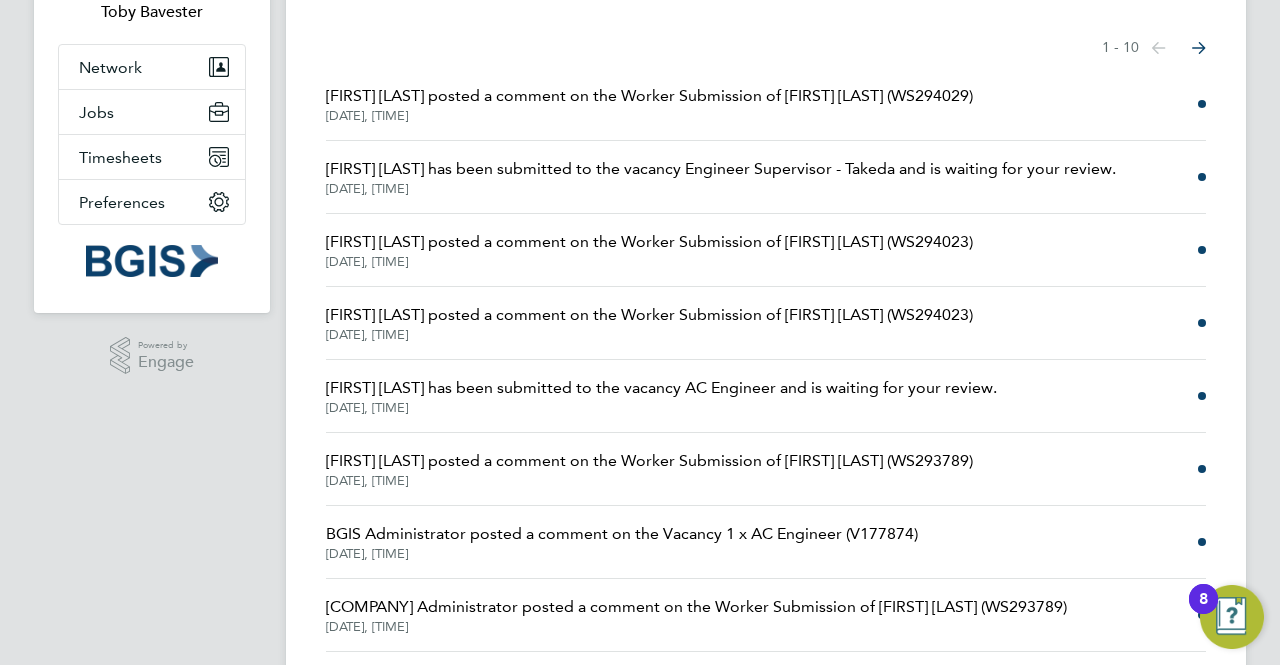 scroll, scrollTop: 0, scrollLeft: 0, axis: both 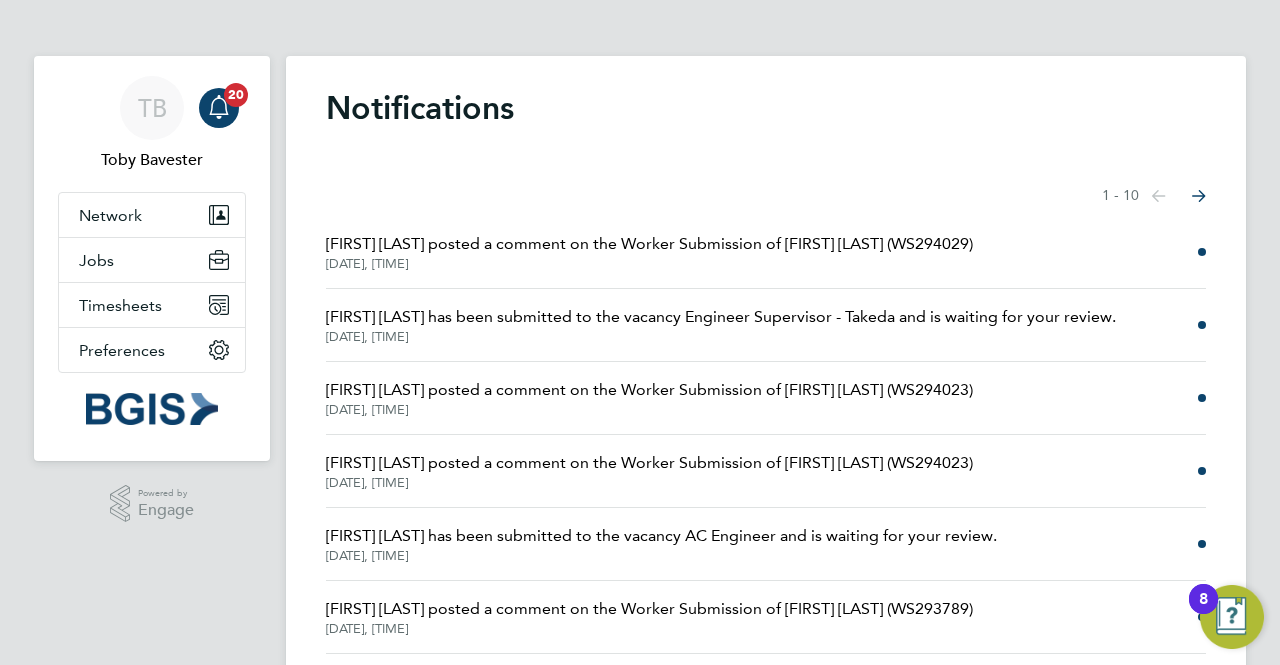 click 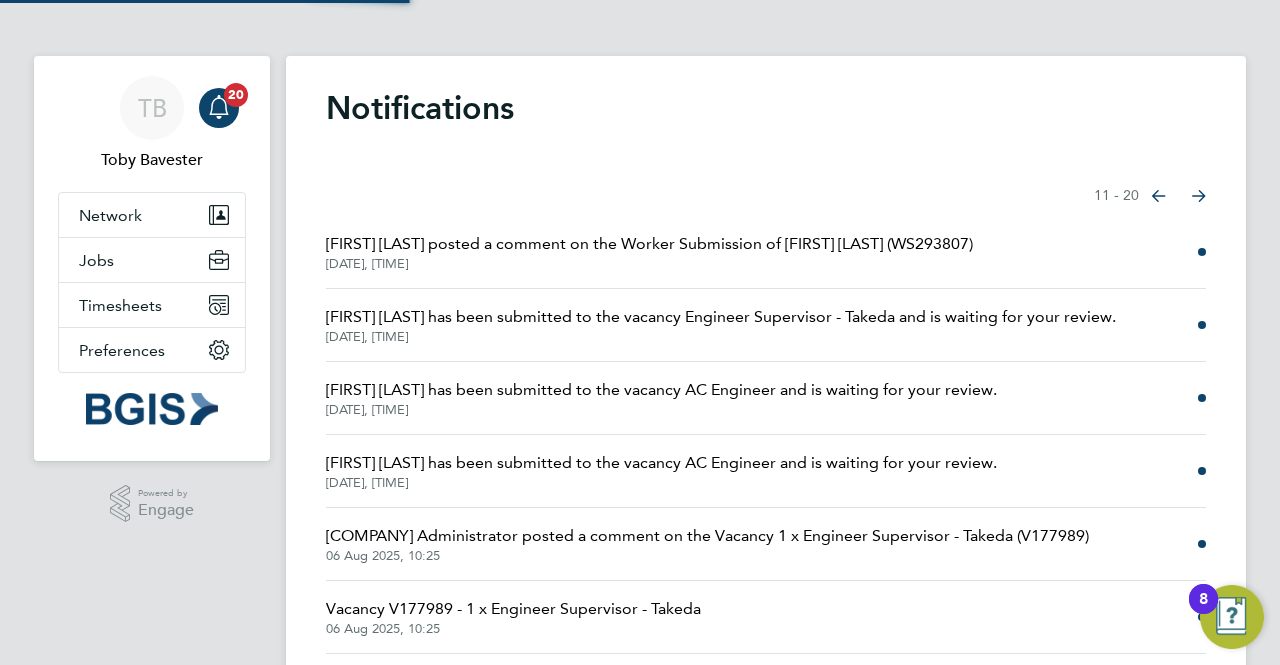 click 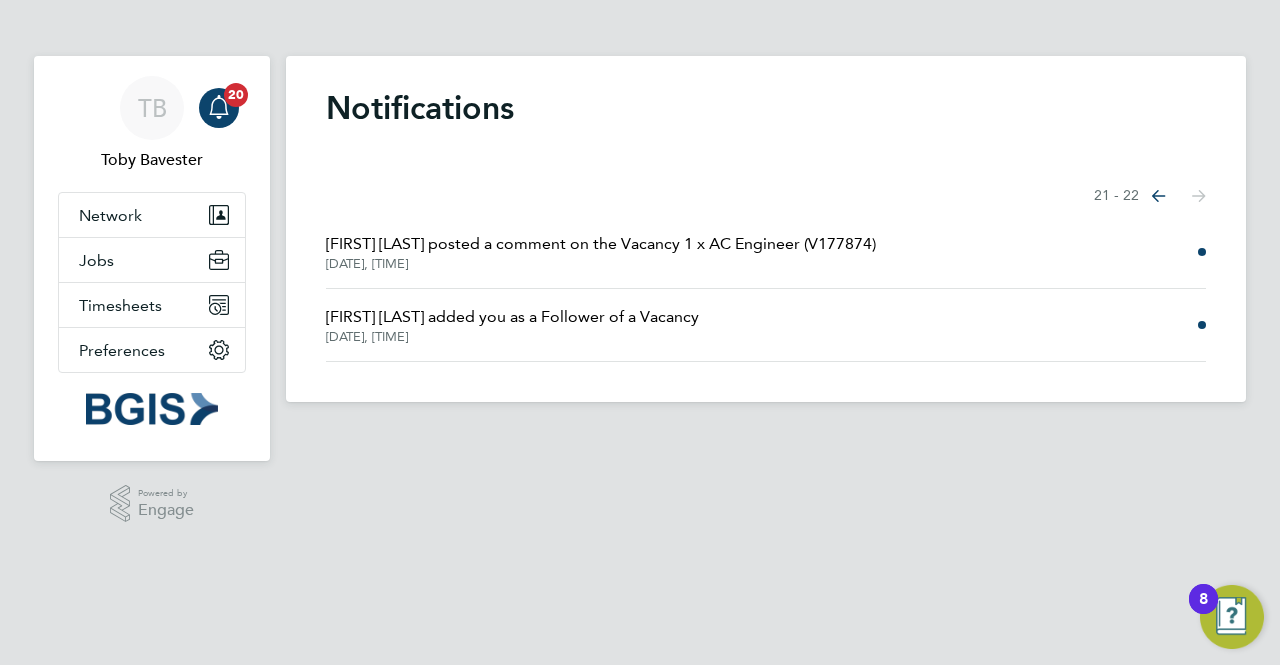 click on "Previous page" 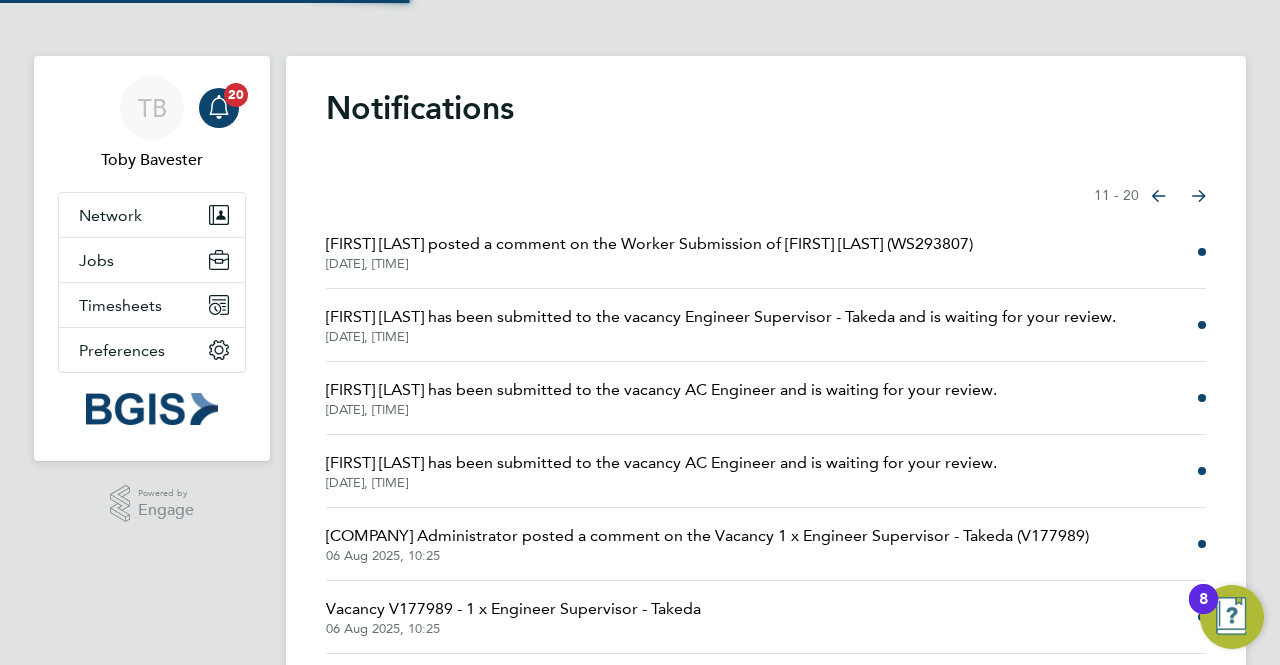 click on "Previous page" 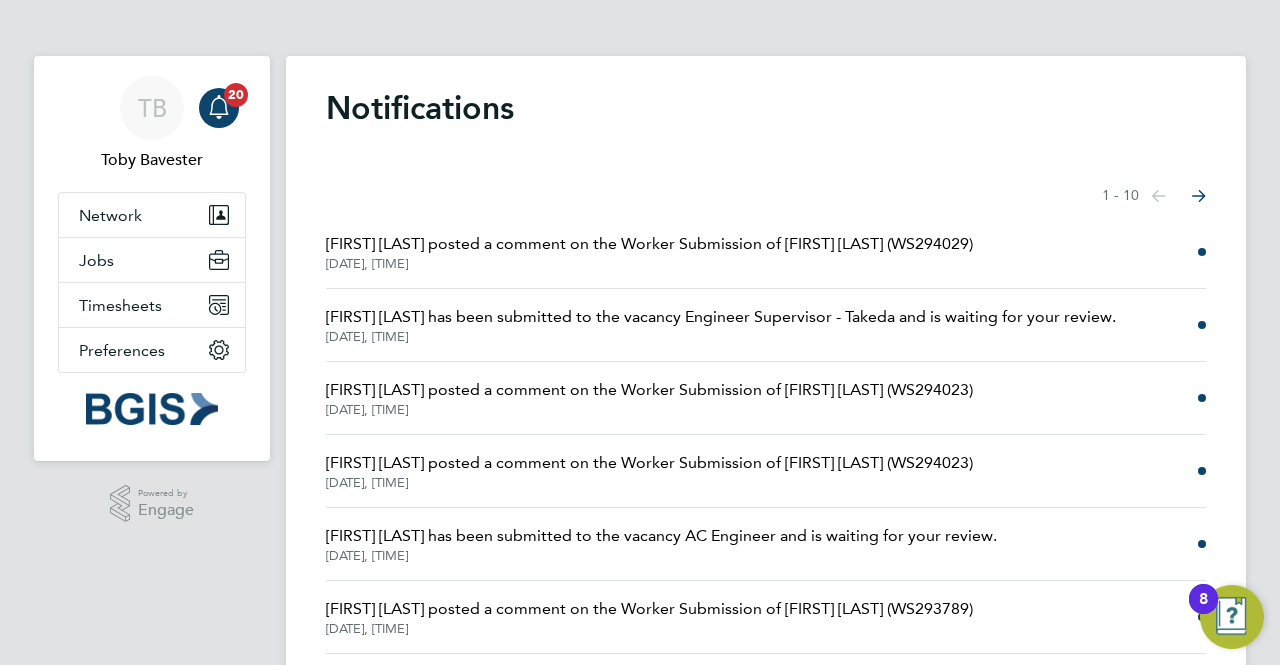 click on "Notifications  Showing items   1 - 10   items
Previous page
Next page
[FIRST] [LAST] posted a comment on the Worker Submission of [FIRST] [LAST] (WS294029)
[DATE], [TIME]   [FIRST] [LAST] has been submitted to the vacancy Engineer Supervisor - Takeda and is waiting for your review.   [DATE], [TIME]
[FIRST] [LAST] posted a comment on the Worker Submission of [FIRST] [LAST] (WS294023)
[DATE], [TIME]
[FIRST] [LAST] posted a comment on the Worker Submission of [FIRST] [LAST] (WS294023)
[DATE], [TIME]   [FIRST] [LAST] has been submitted to the vacancy AC Engineer and is waiting for your review.   [DATE], [TIME]
[FIRST] [LAST] posted a comment on the Worker Submission of [FIRST] [LAST] (WS293789)
[DATE], [TIME]
[COMPANY] Administrator posted a comment on the Vacancy 1 x AC Engineer (V177874)
[DATE], [TIME]
[COMPANY] Administrator posted a comment on the Worker Submission of [FIRST] [LAST] (WS293789)
[DATE], [TIME]   [DATE], [TIME]   [DATE], [TIME]" 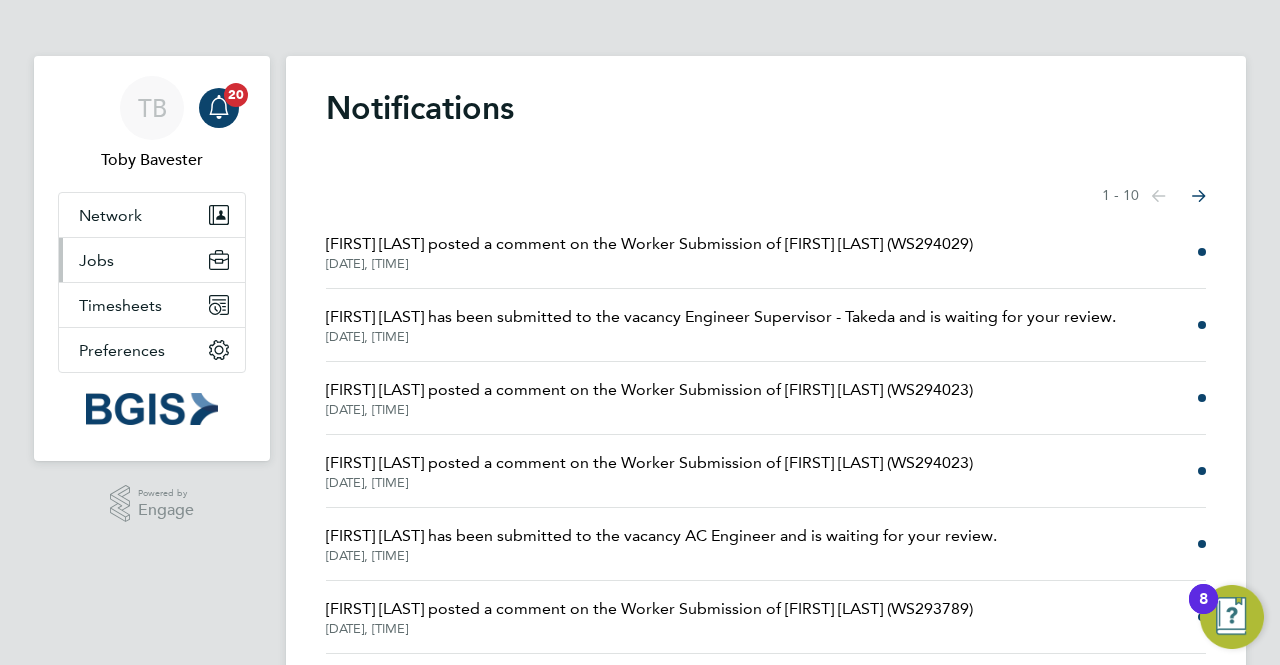 click on "Jobs" at bounding box center [96, 260] 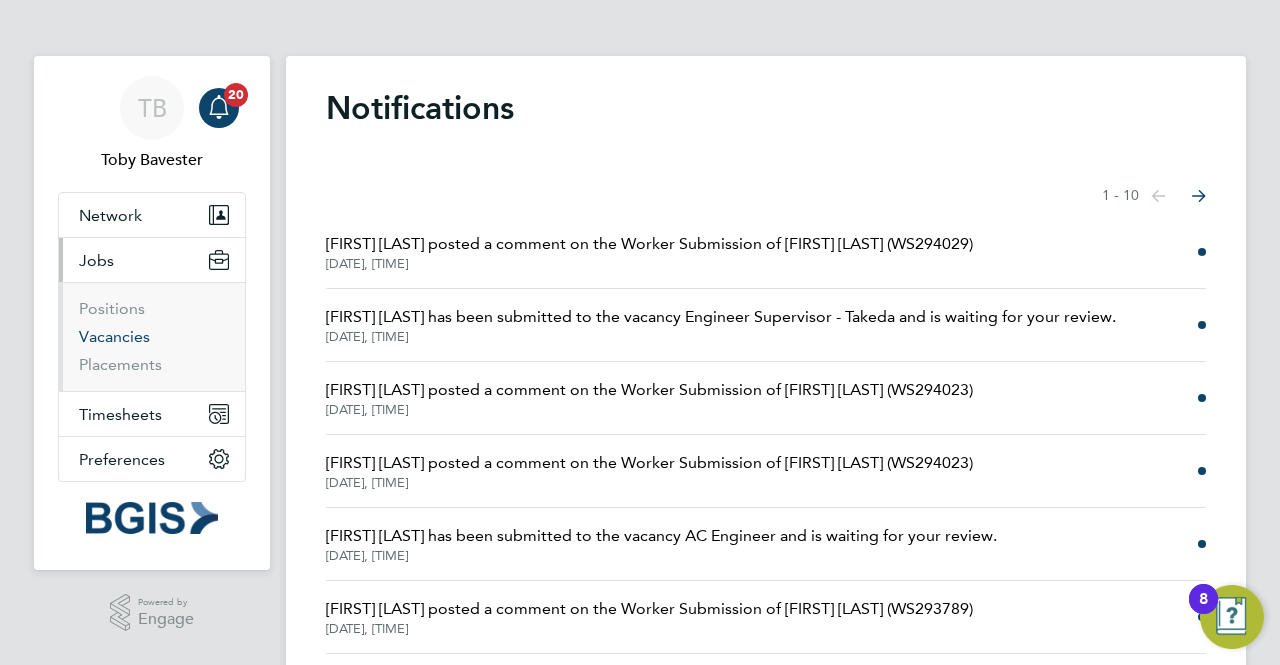 click on "Vacancies" at bounding box center (114, 336) 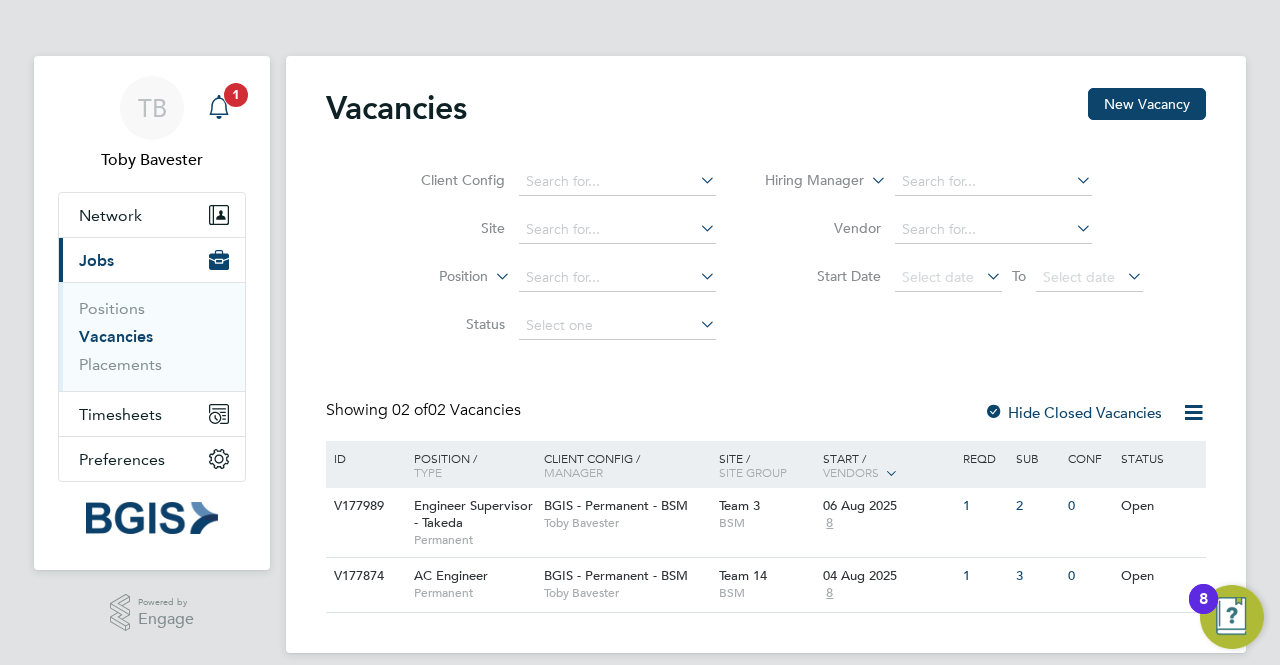 click on "1" at bounding box center [236, 95] 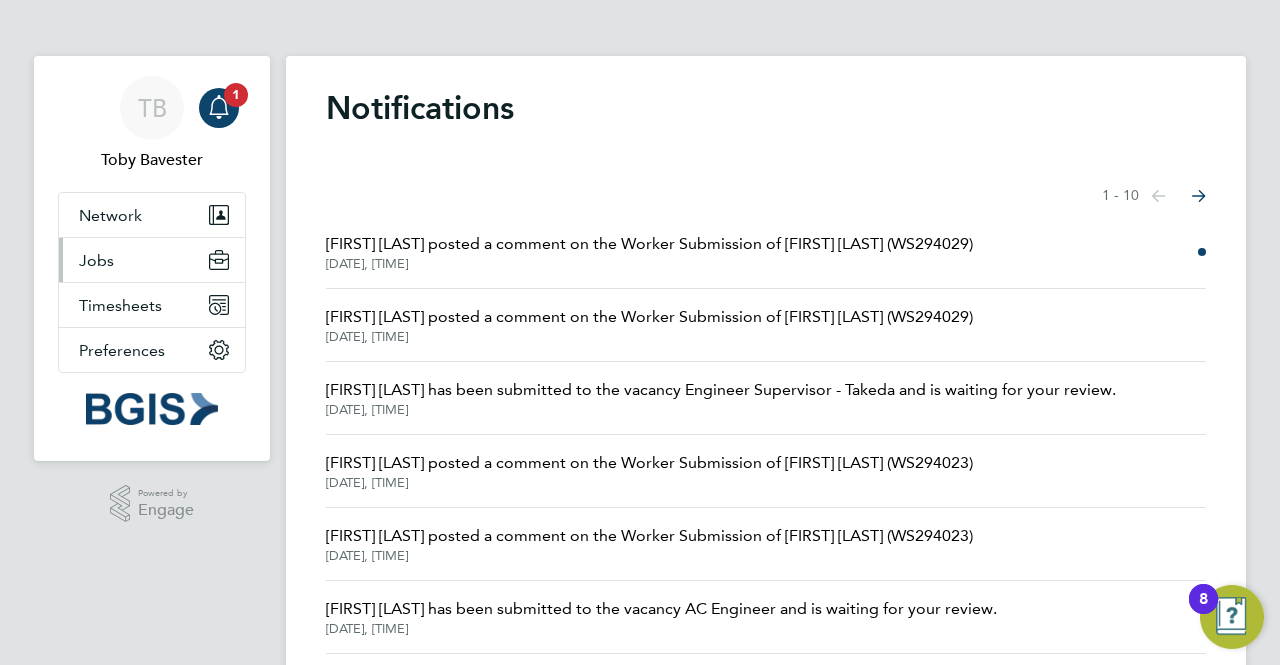 click on "Jobs" at bounding box center [152, 260] 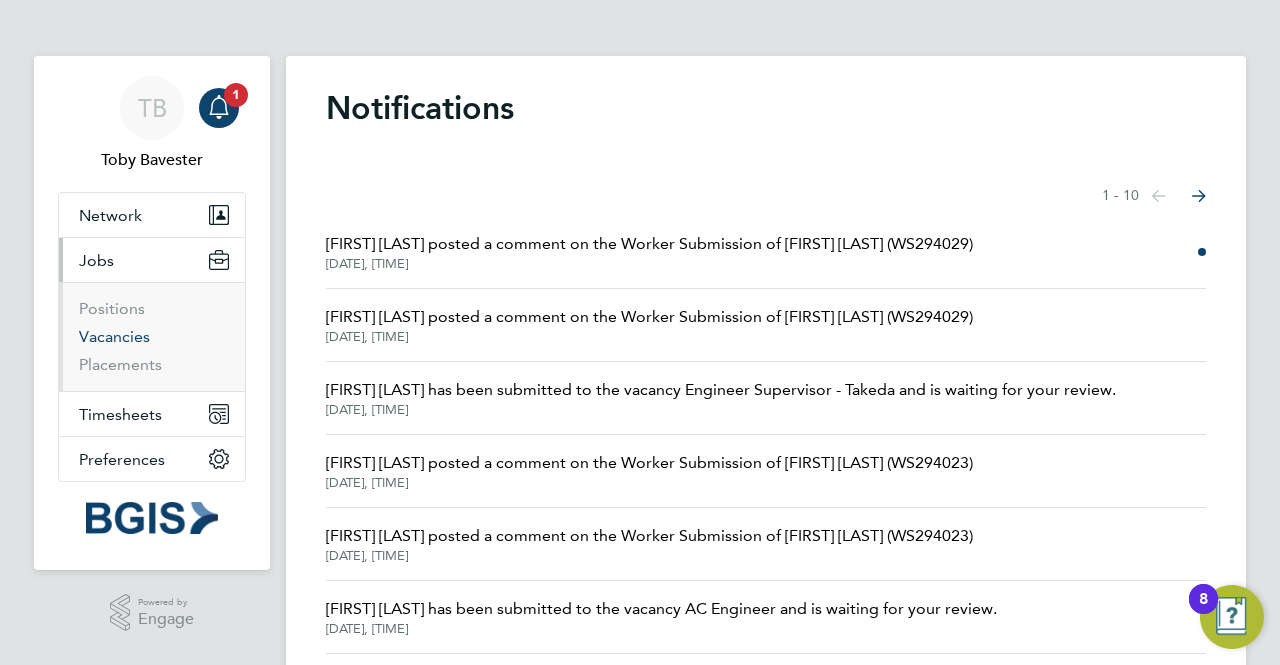 click on "Vacancies" at bounding box center (114, 336) 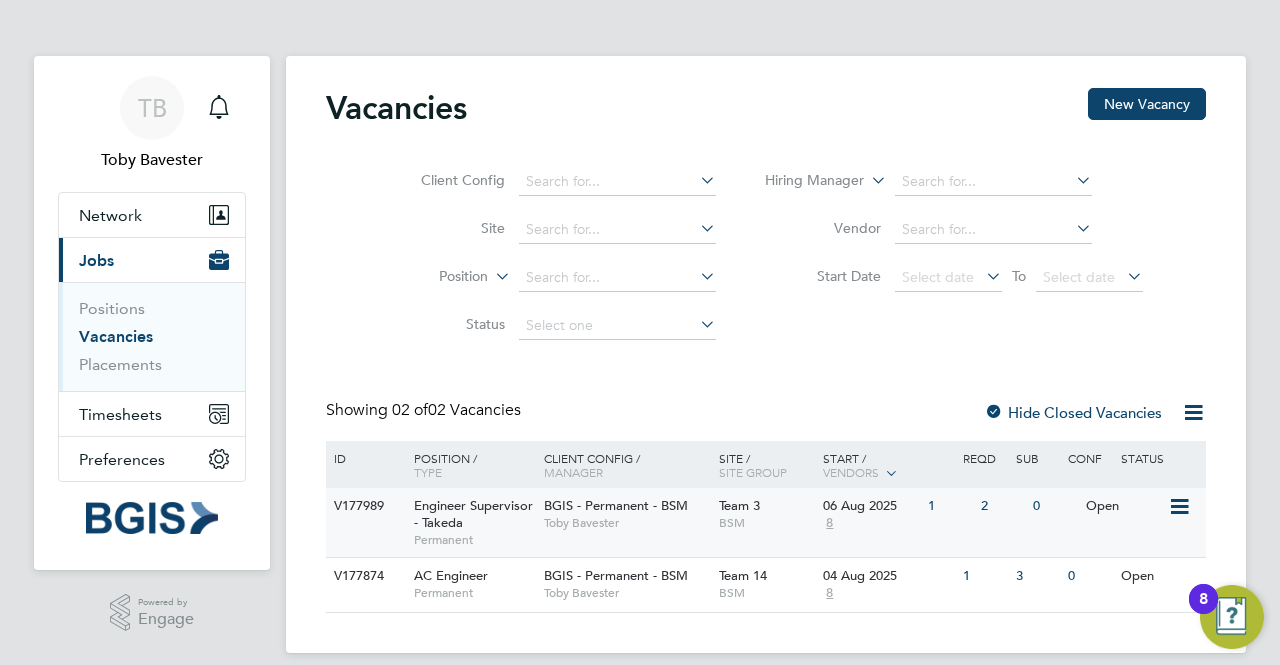 click 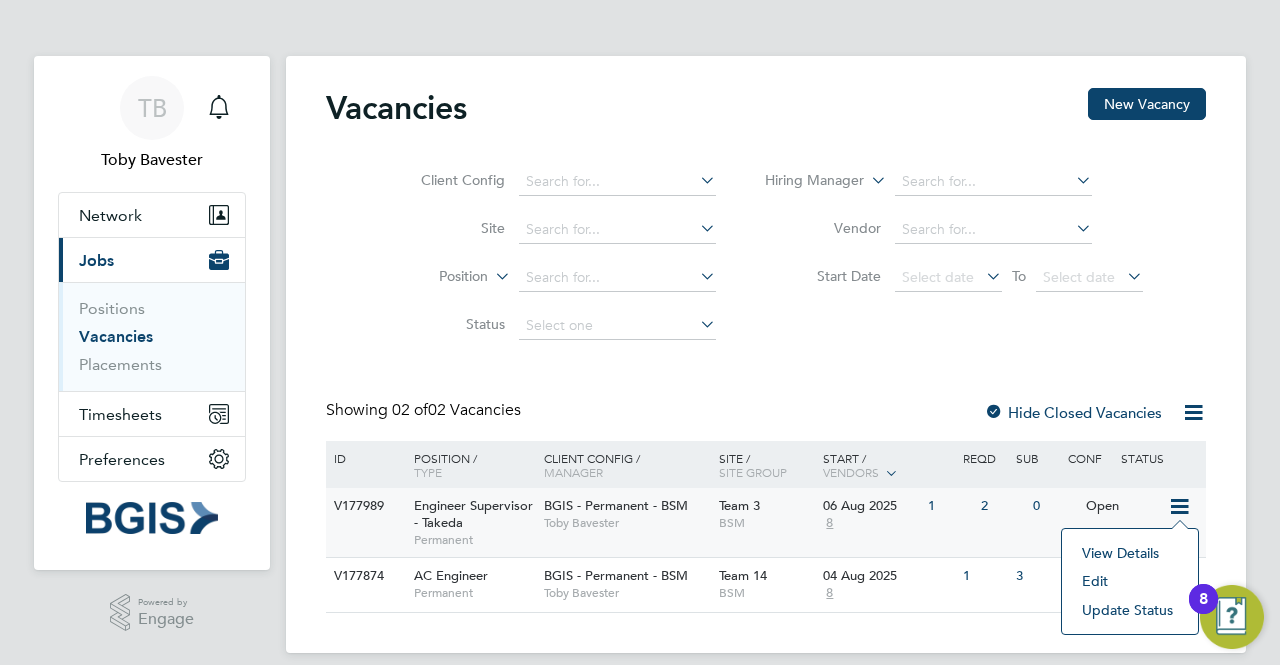 click on "View Details" 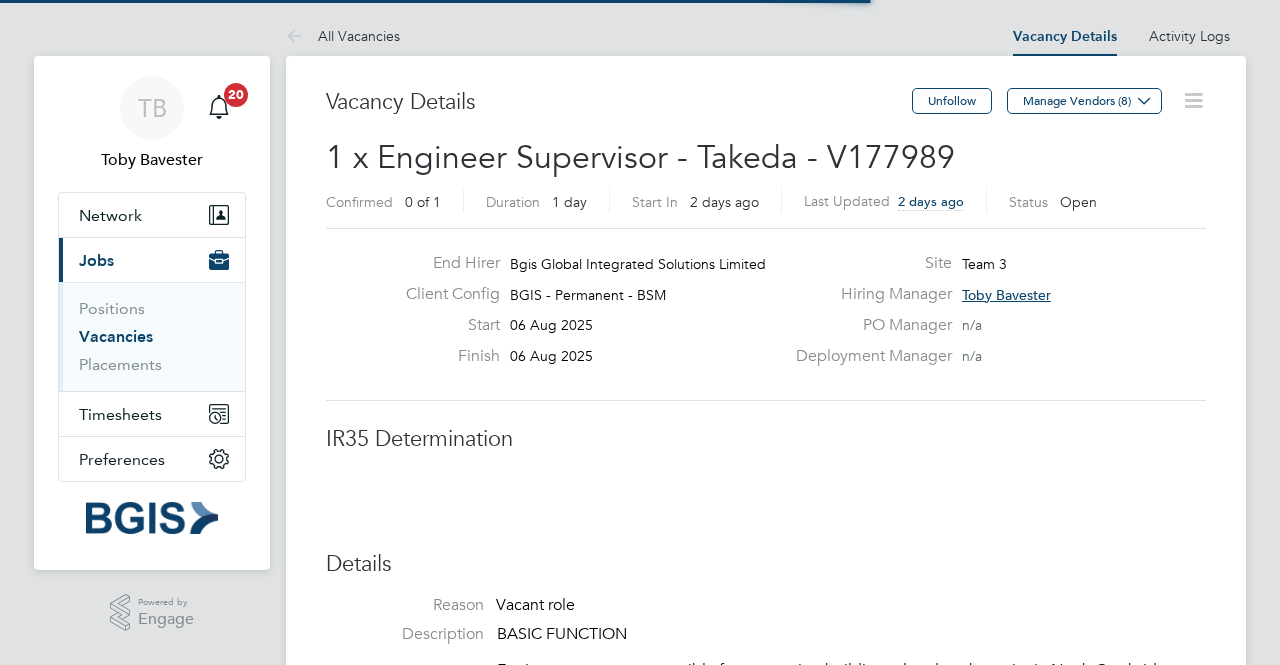 scroll, scrollTop: 0, scrollLeft: 0, axis: both 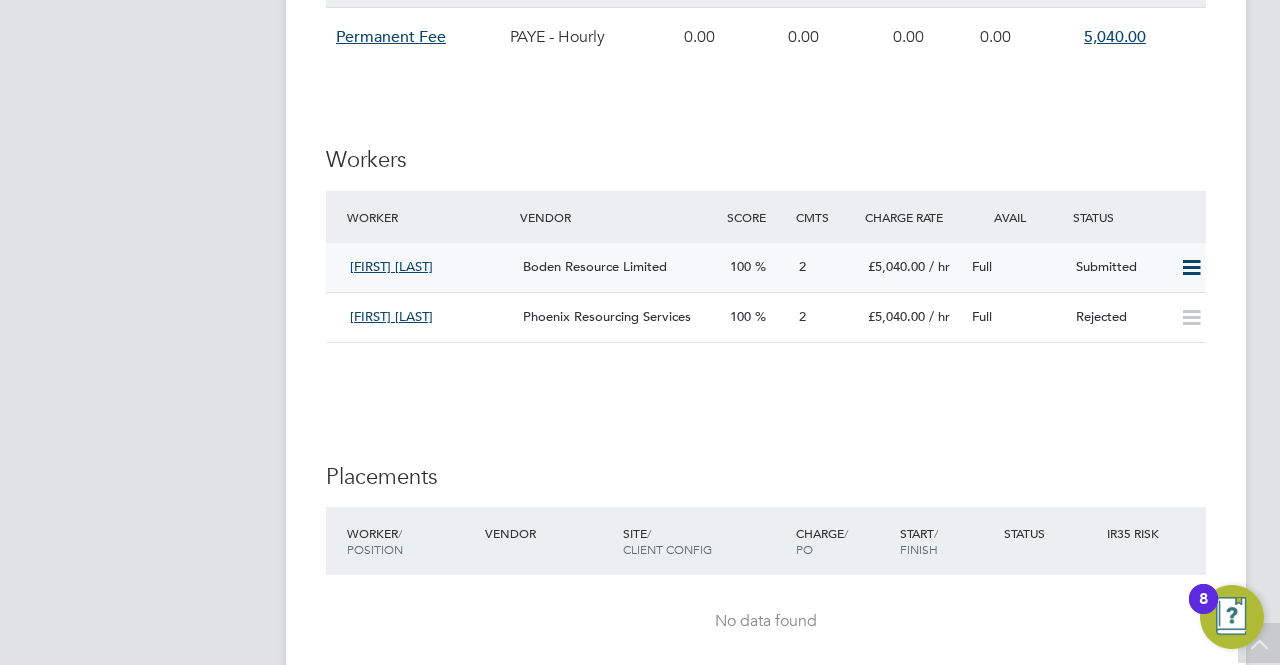 click on "Boden Resource Limited" 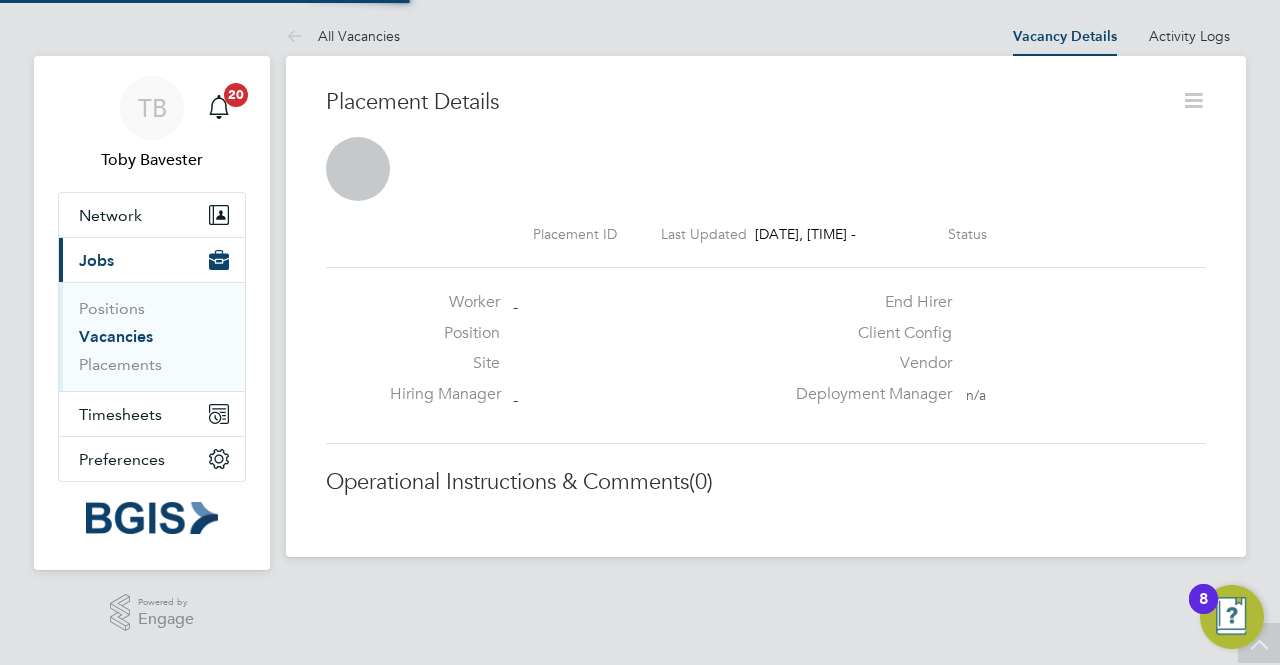 scroll, scrollTop: 0, scrollLeft: 0, axis: both 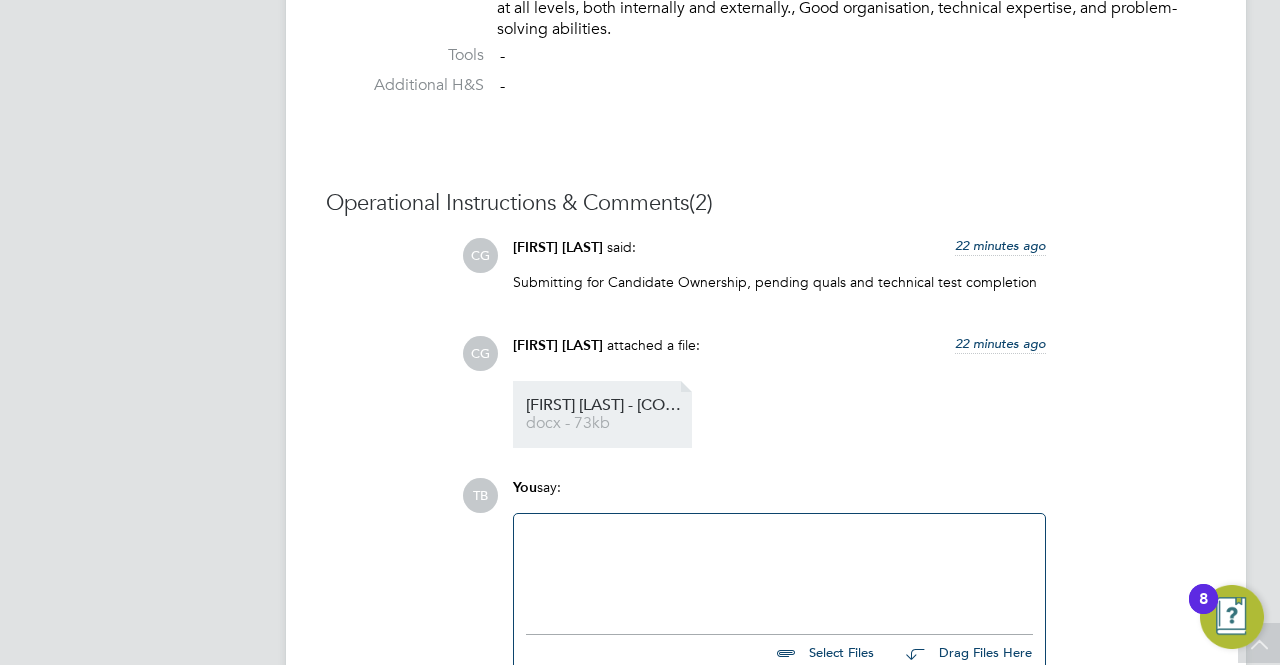 click on "[FIRST]%20[LAST]%20-%20[BRAND]%20Group%20CV" 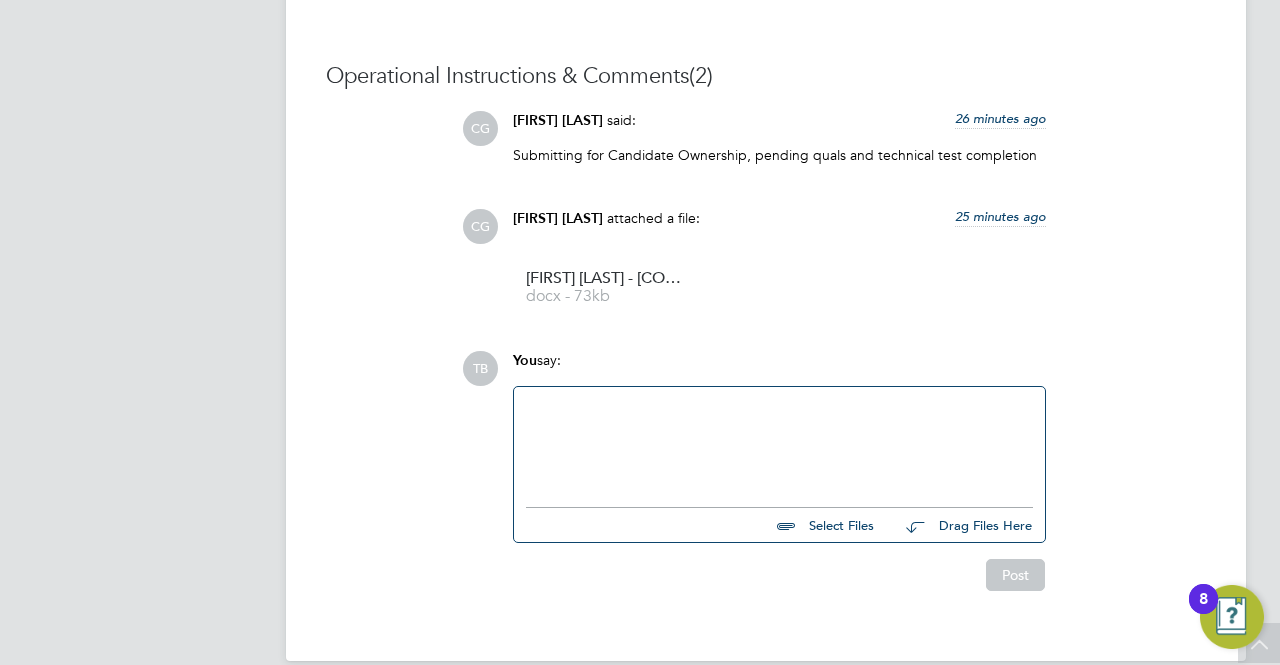 scroll, scrollTop: 1953, scrollLeft: 0, axis: vertical 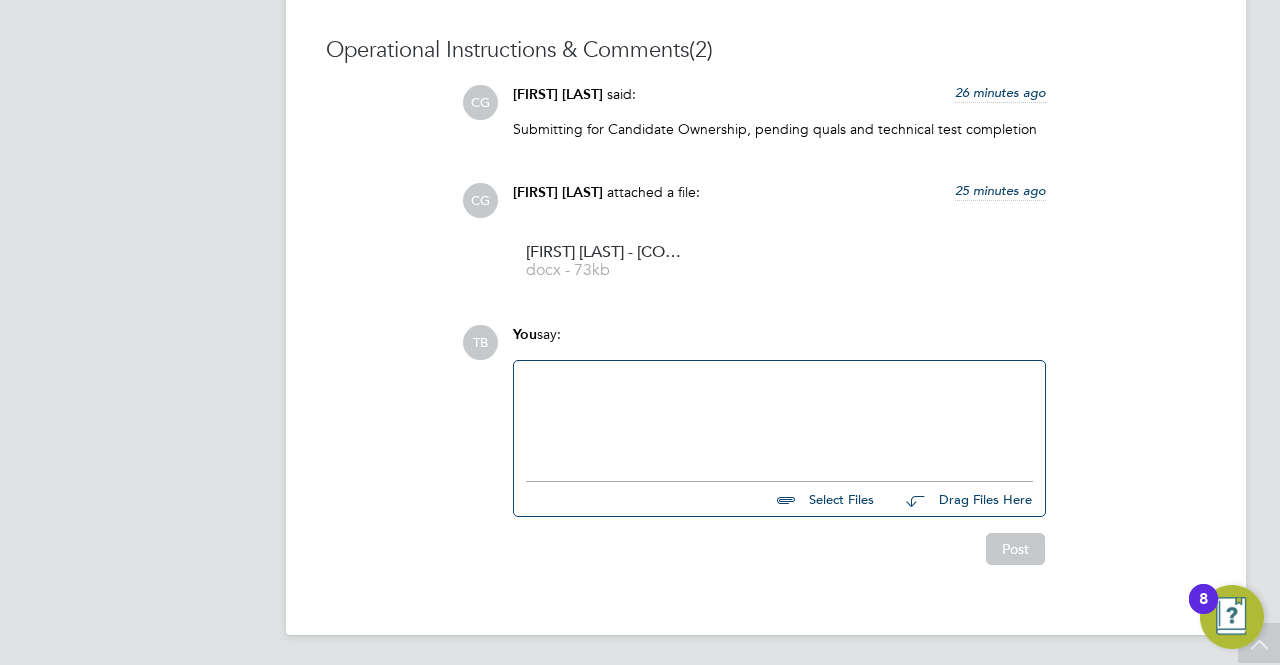 click 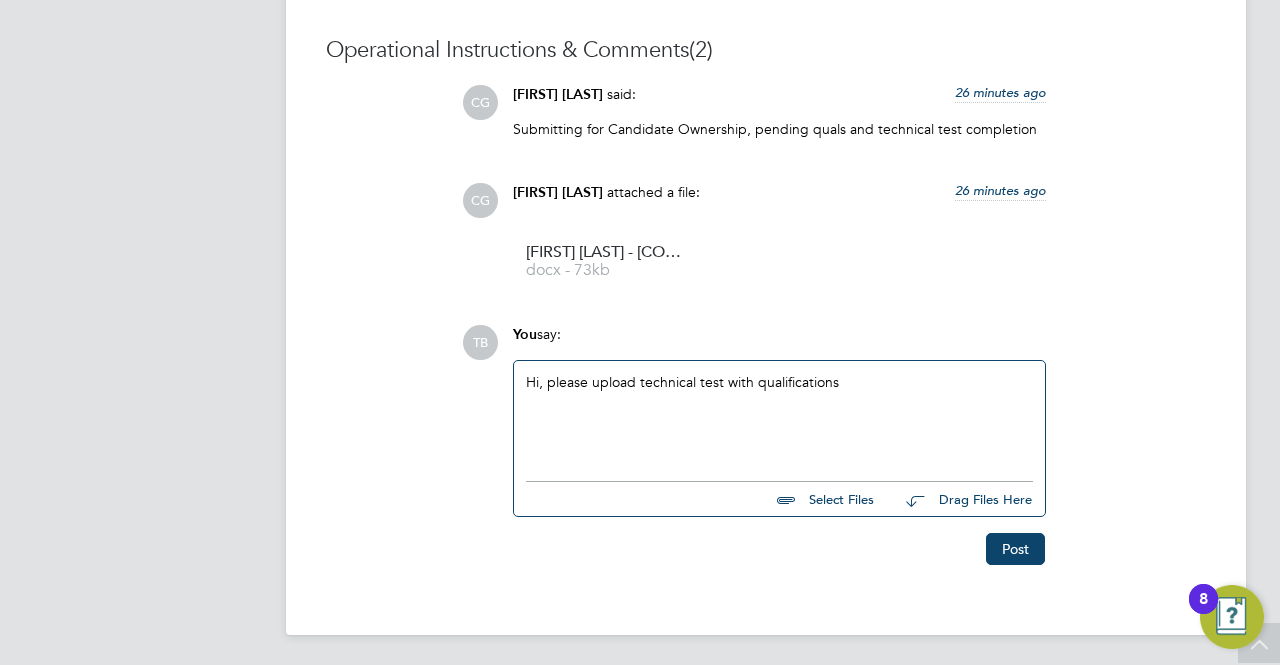 click on "Hi, please upload technical test with qualifications" 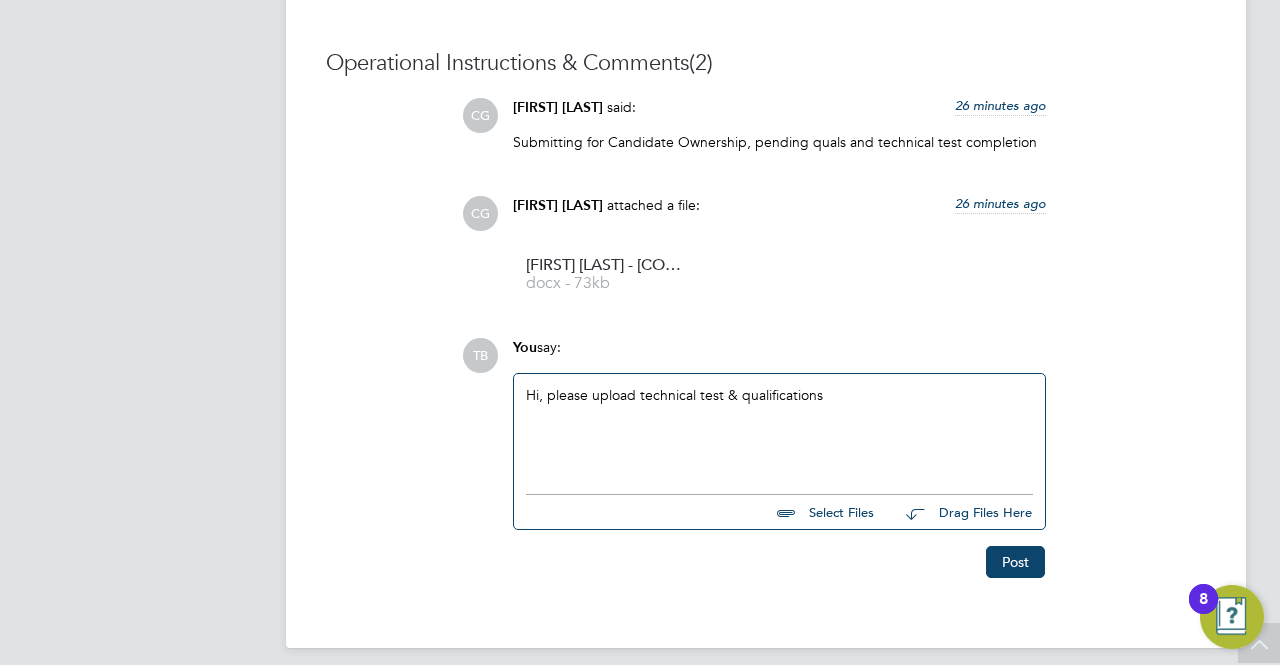 scroll, scrollTop: 1953, scrollLeft: 0, axis: vertical 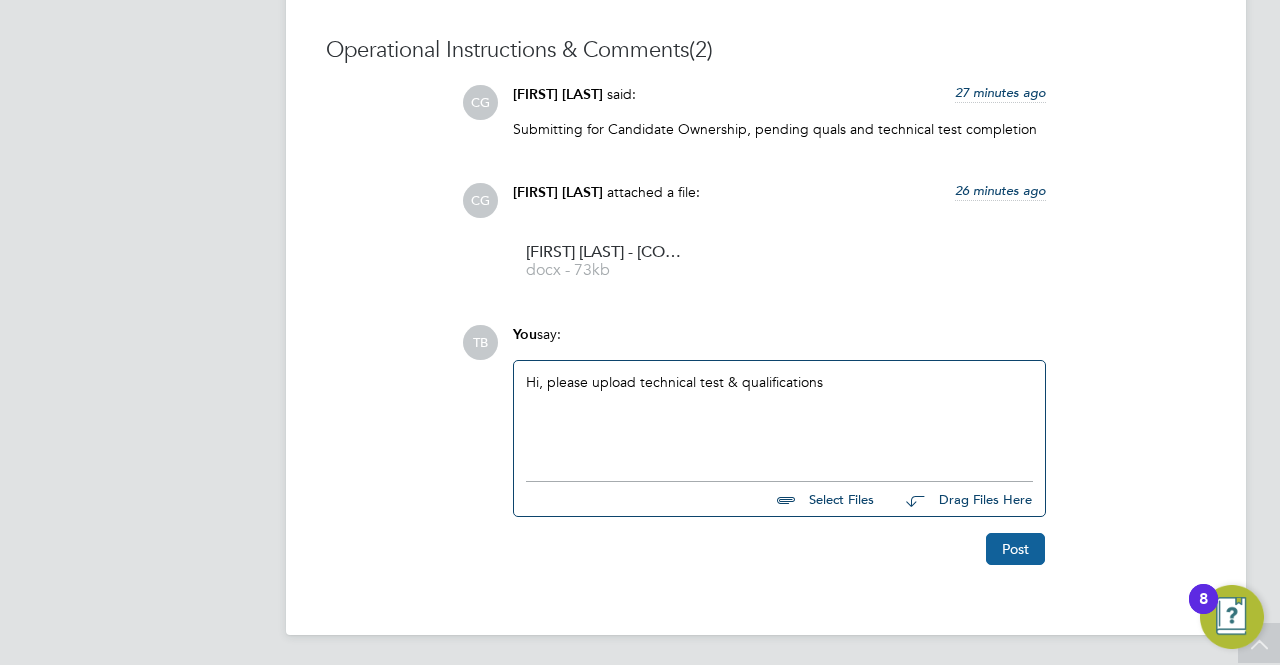 click on "Post" 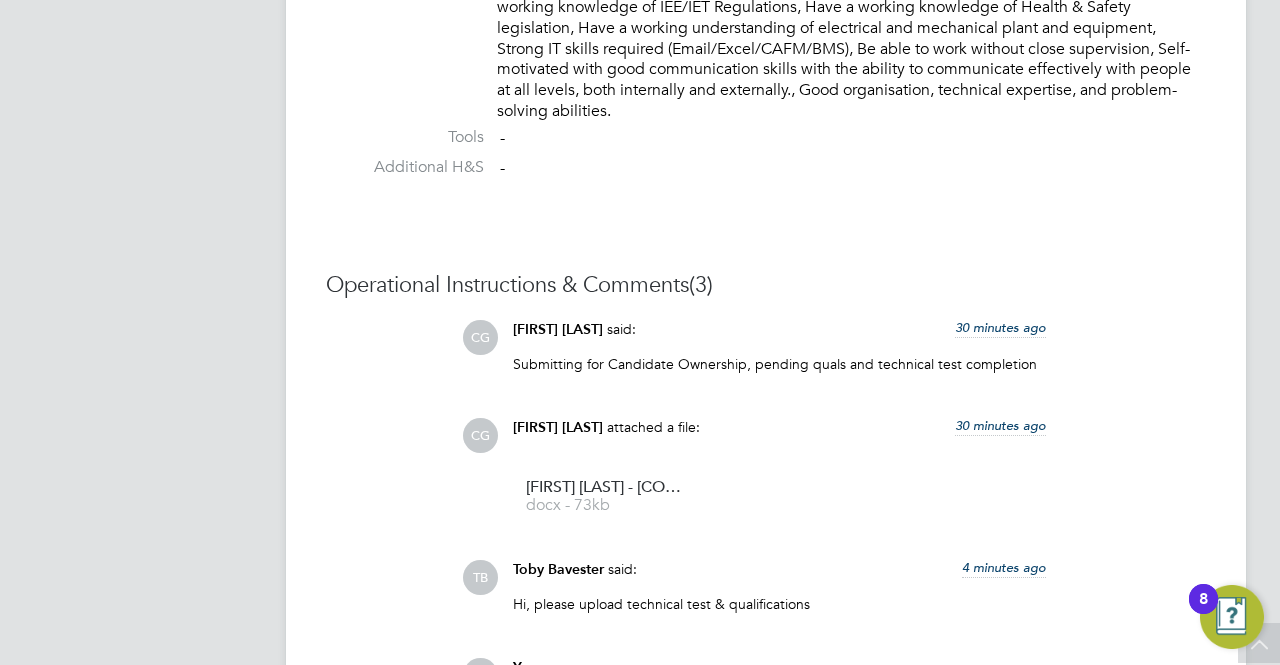 scroll, scrollTop: 1651, scrollLeft: 0, axis: vertical 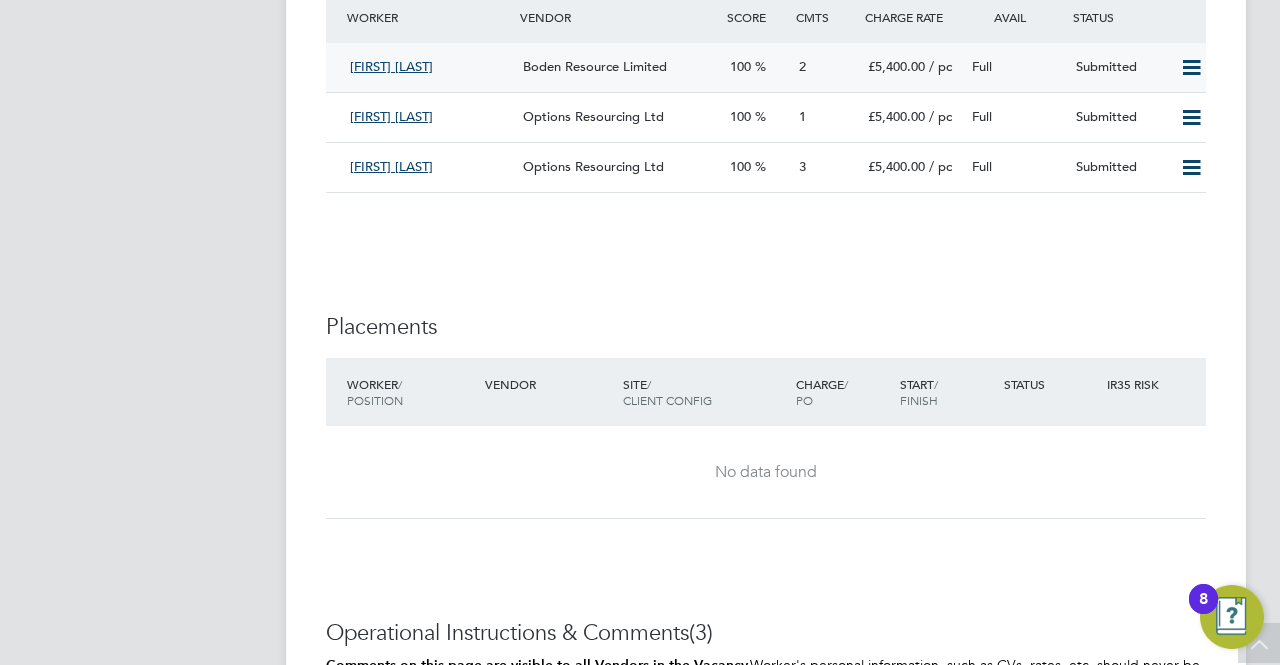 click on "Boden Resource Limited" 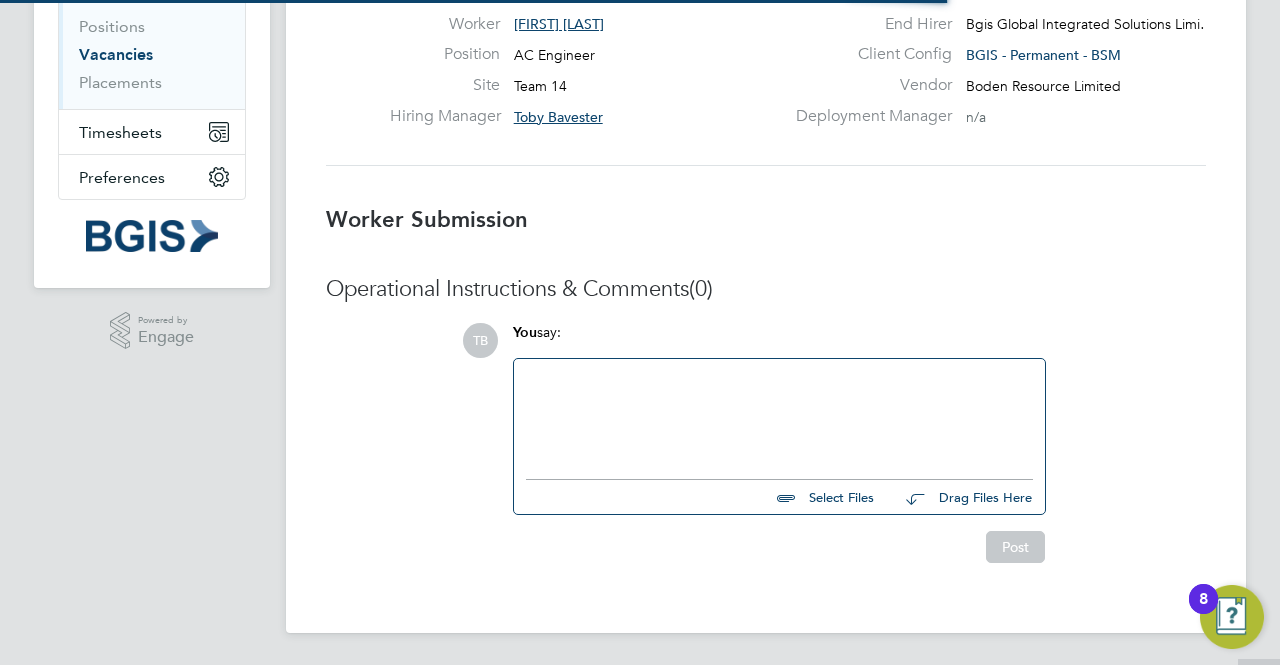 scroll, scrollTop: 0, scrollLeft: 0, axis: both 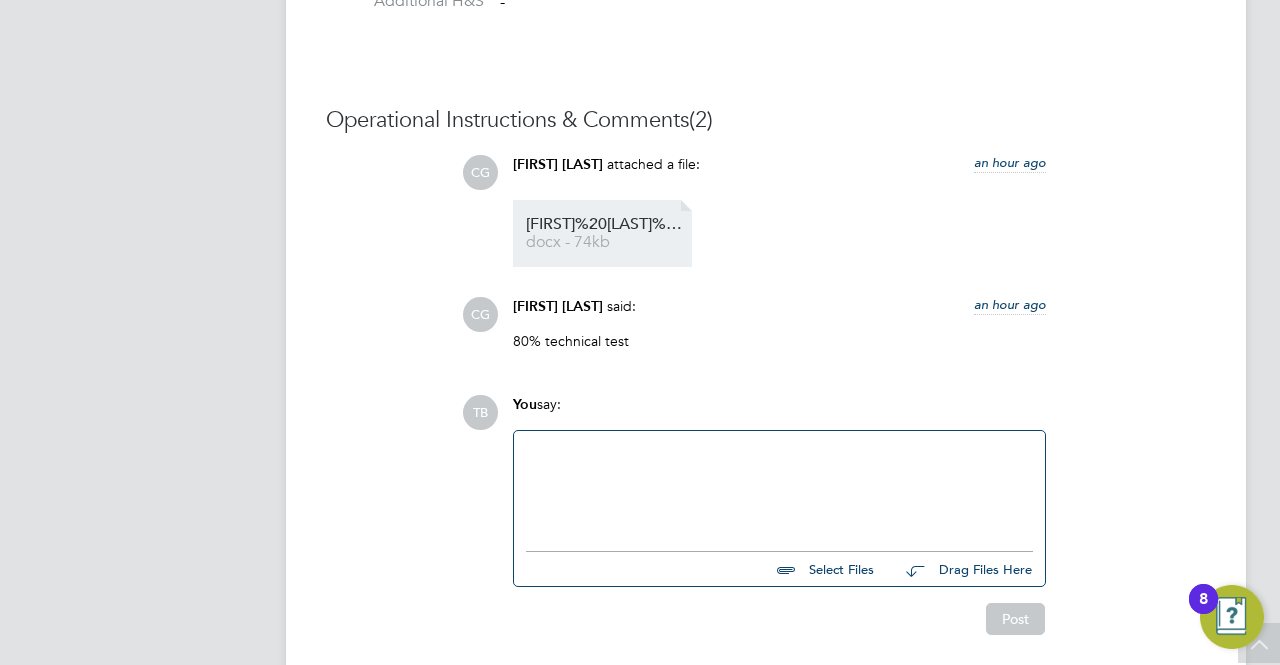 click on "David%20Lent%20-%20Boden%20Group%20CV   docx - 74kb" 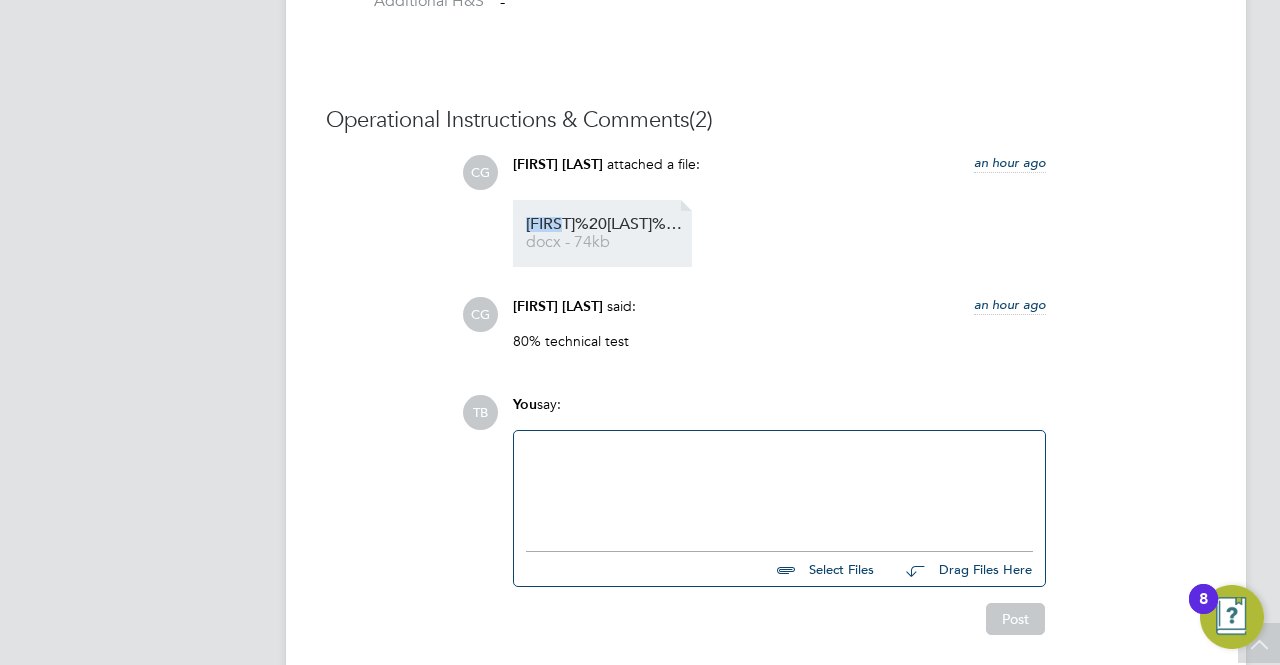 click on "David%20Lent%20-%20Boden%20Group%20CV   docx - 74kb" 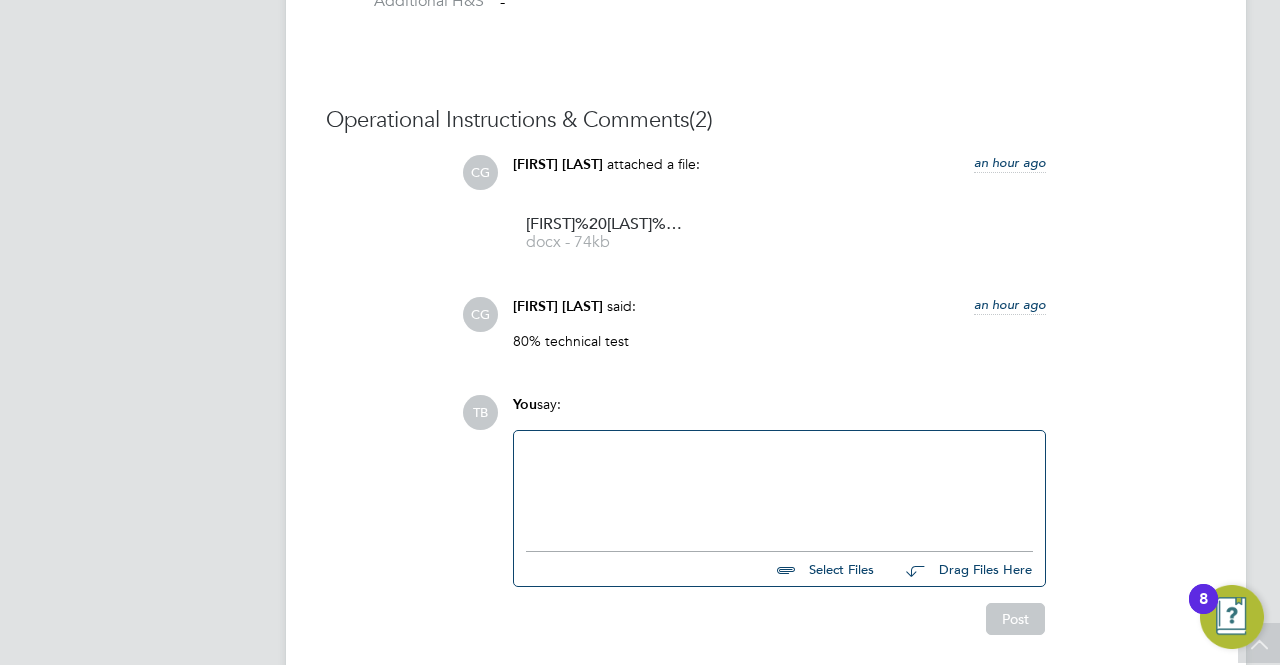 click 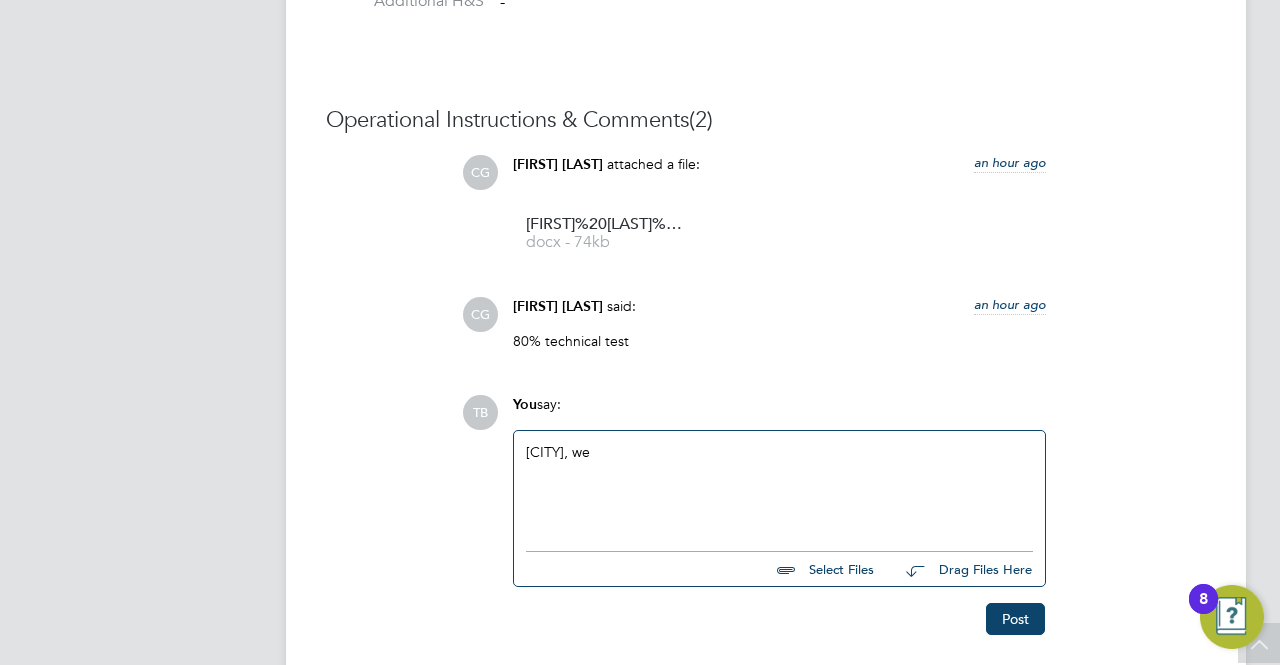 click on "Northamptonshire, we" 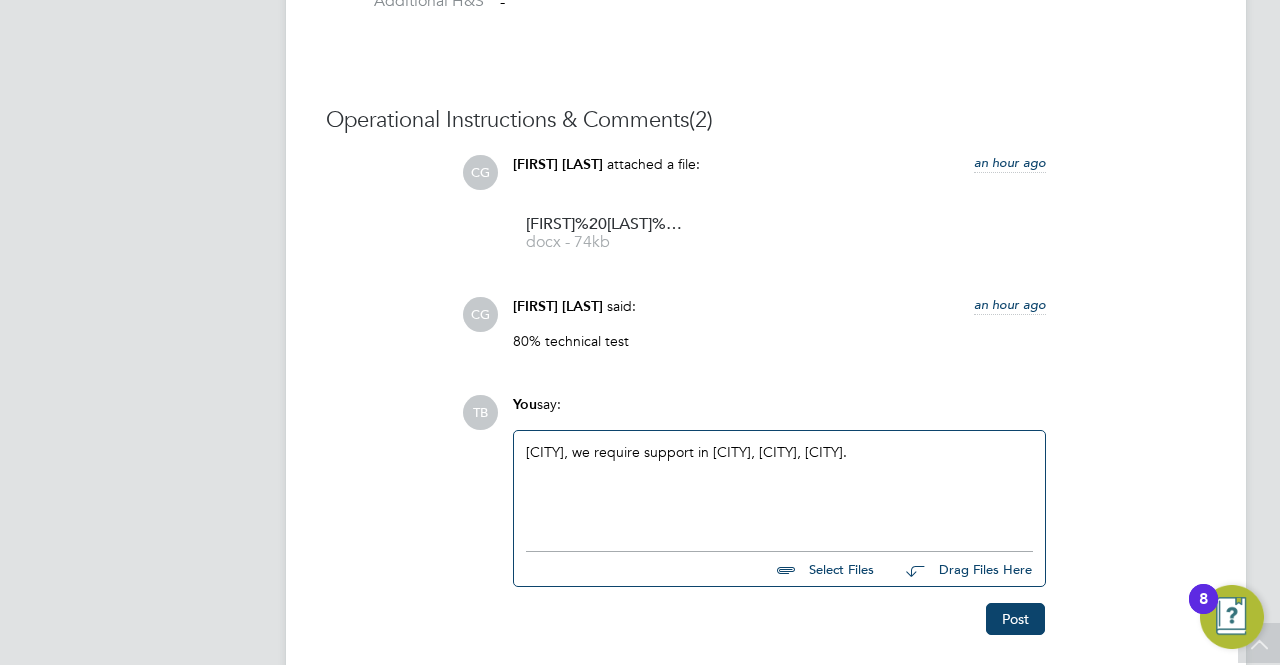 click on "Northamptonshire, we require support in Cambridgeshire, Suffolk, Hertfordshire." 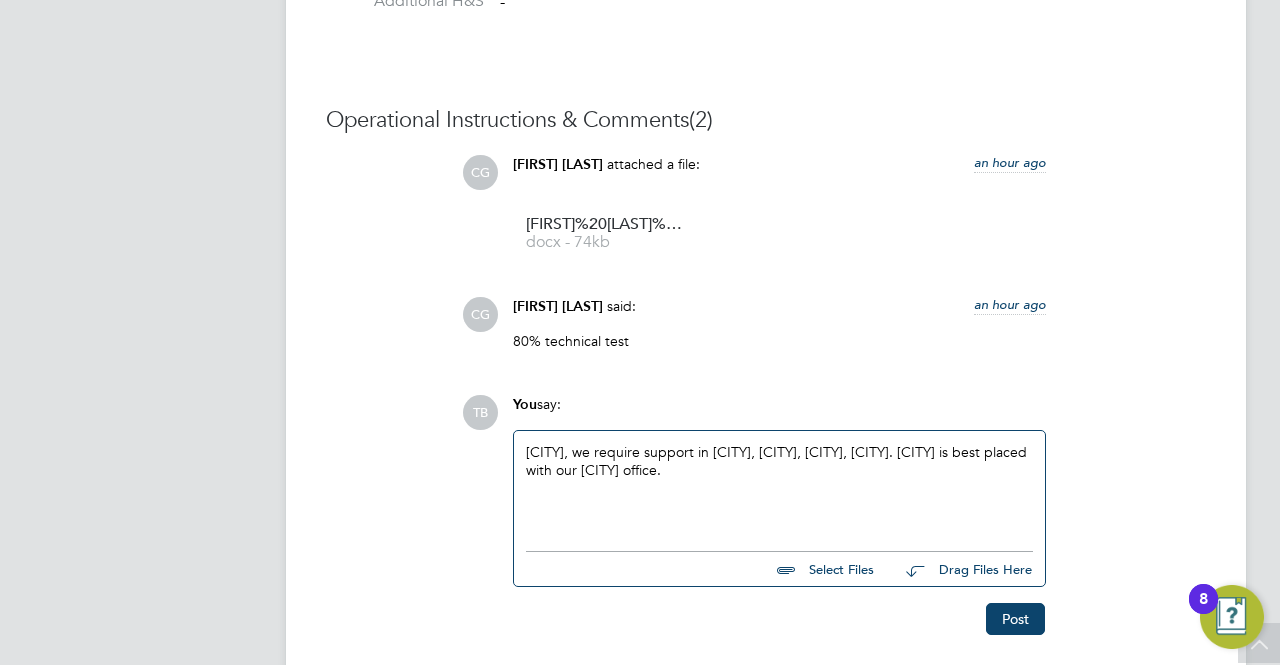 click on "Northamptonshire, we require support in Cambridgeshire, Suffolk, Hertfordshire, Norfolk. Northamptonshire is best placed with our Northampton office." 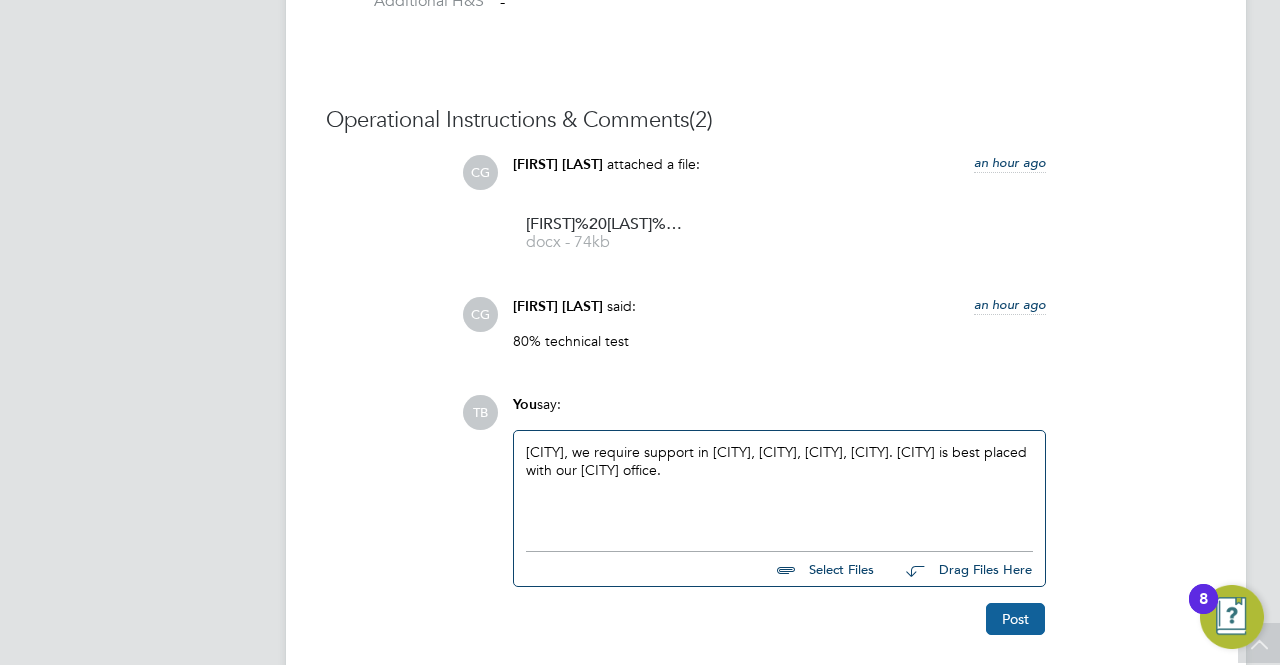 click on "Post" 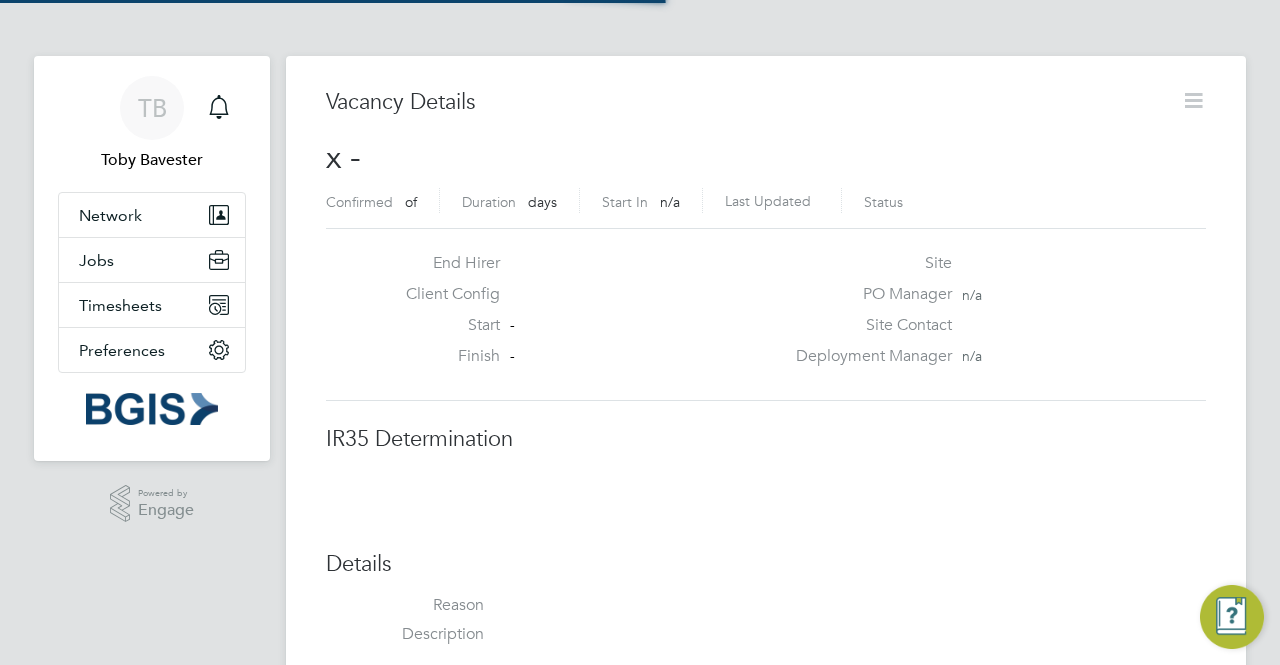 scroll, scrollTop: 0, scrollLeft: 0, axis: both 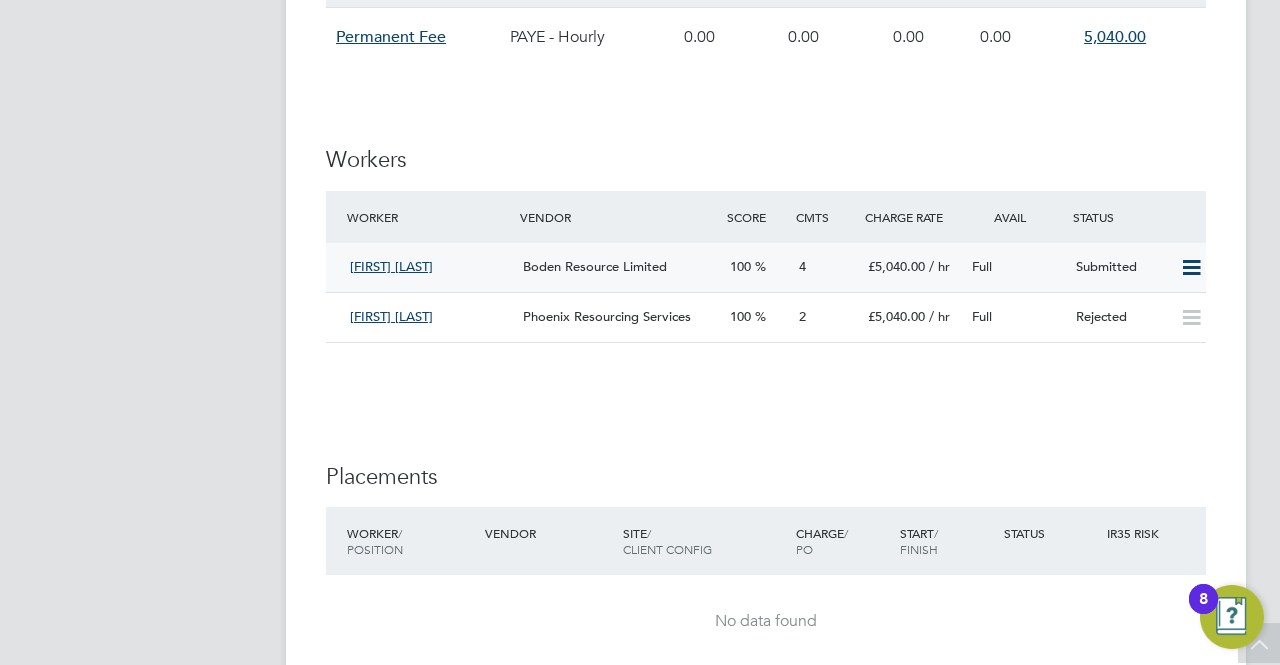 click on "Boden Resource Limited" 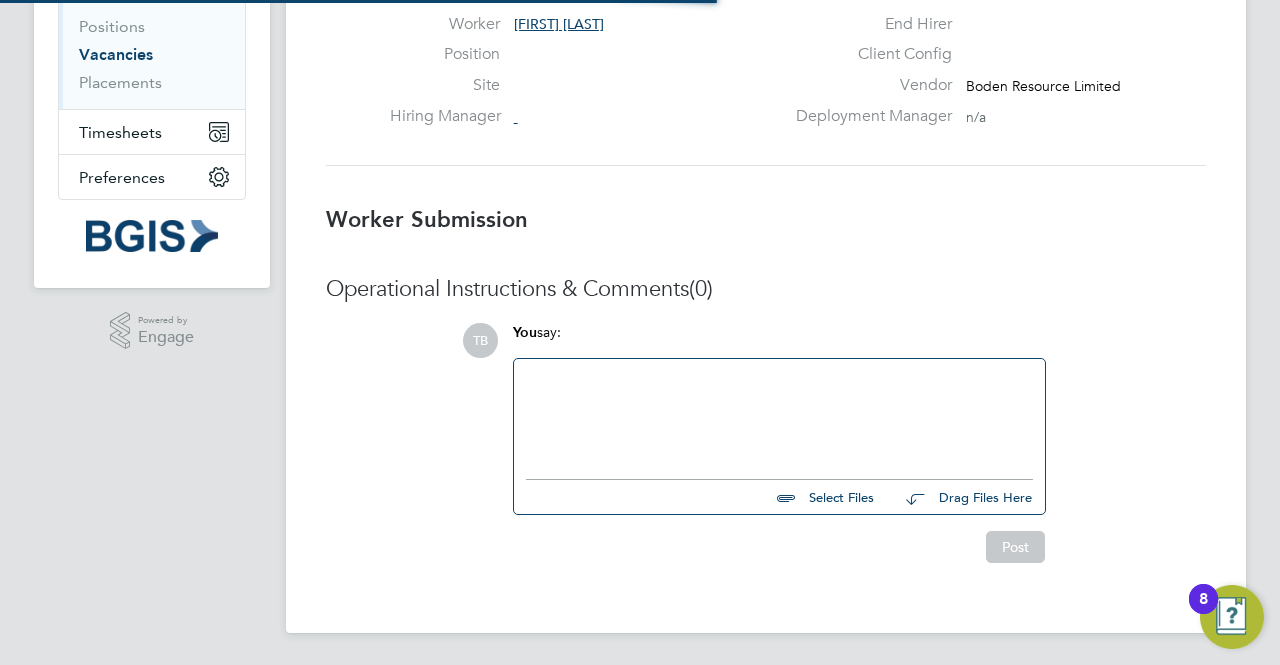 scroll, scrollTop: 0, scrollLeft: 0, axis: both 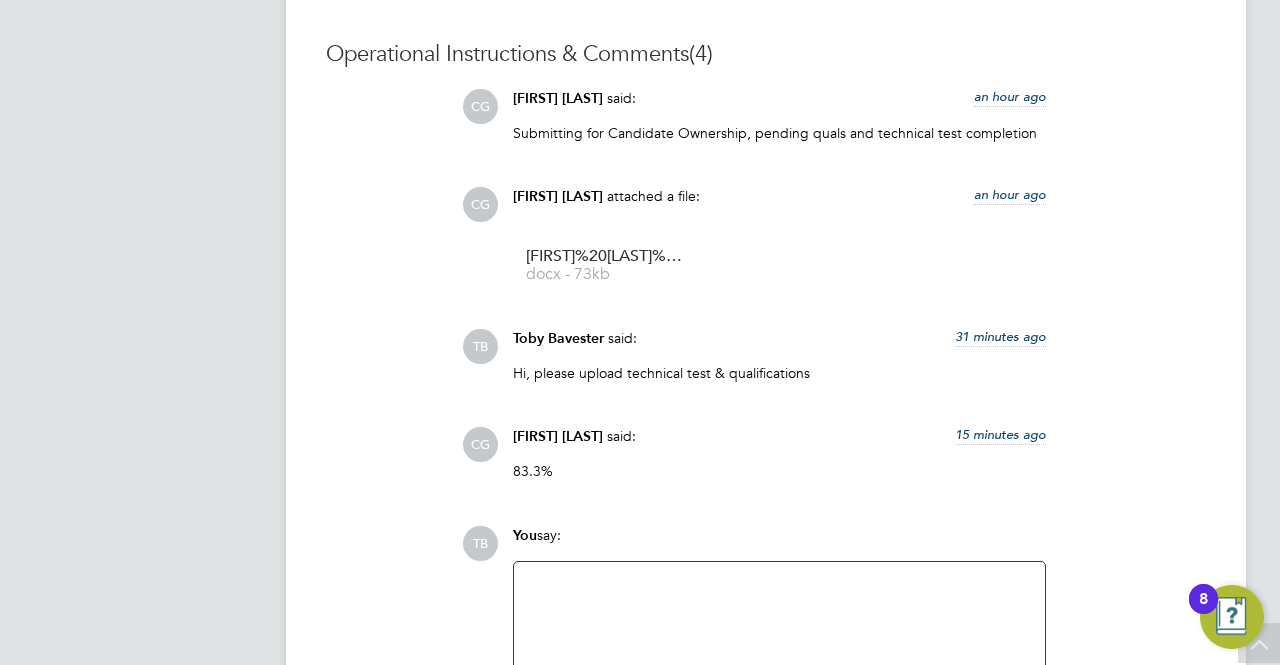 click 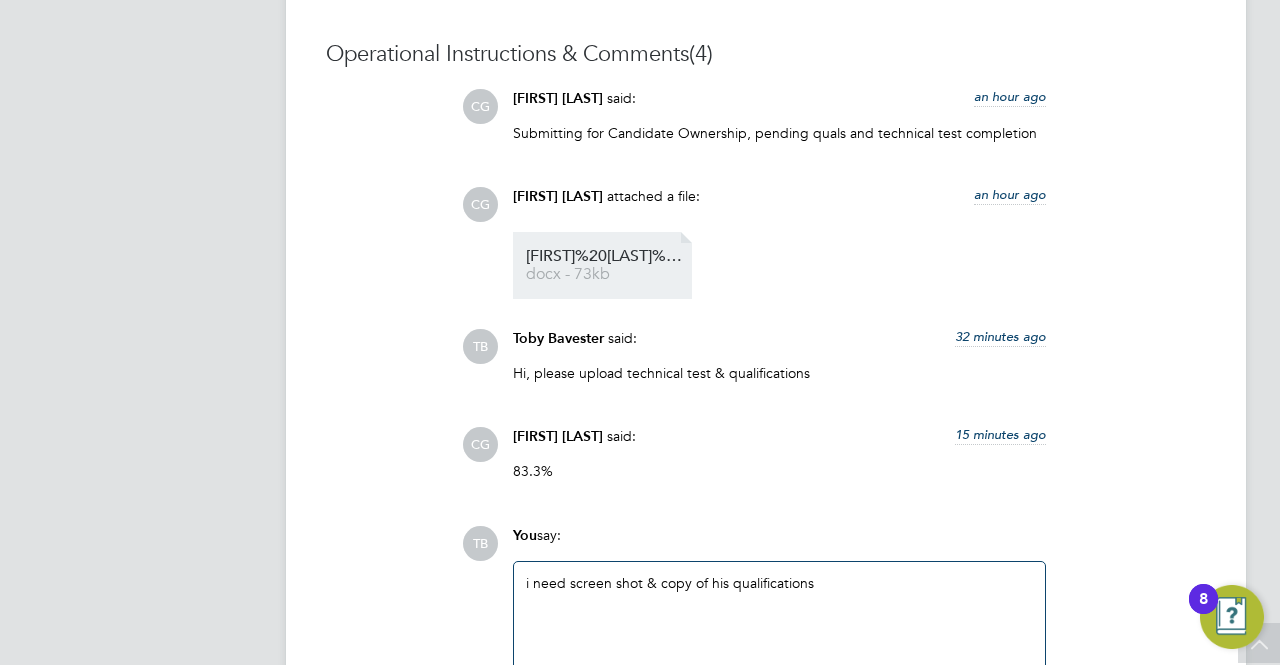 click on "Ben%20Guy-Pinkney%20-%20Boden%20Group%20CV   docx - 73kb" 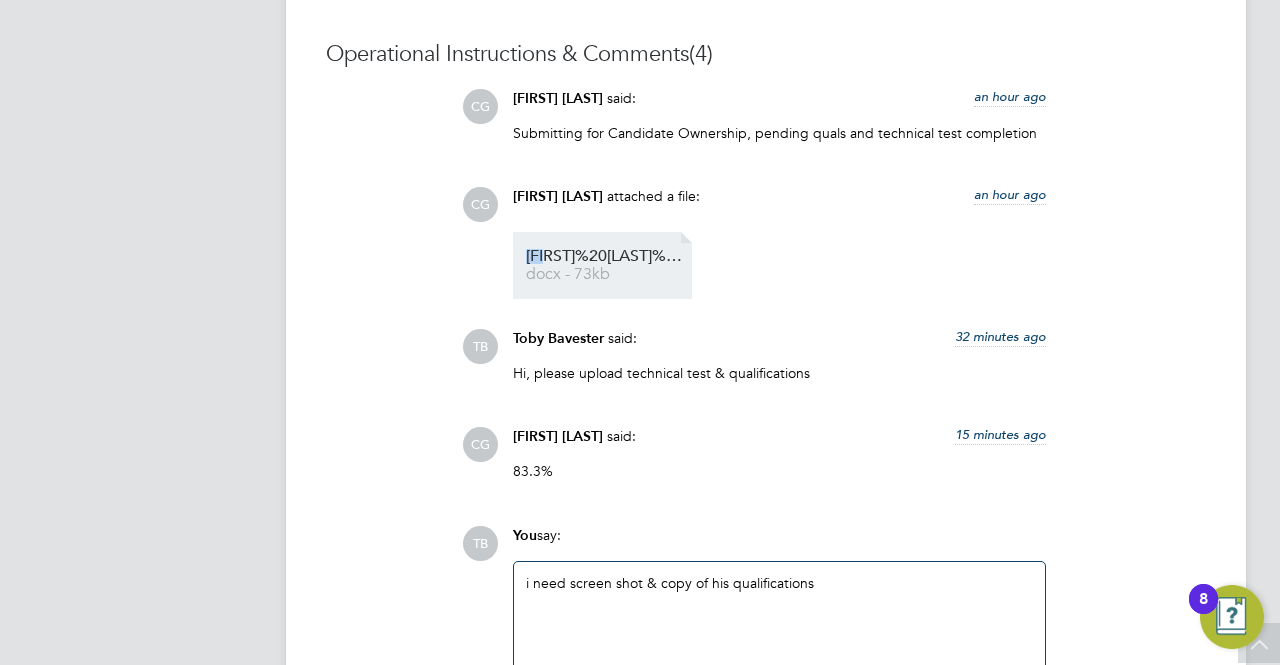 click on "Ben%20Guy-Pinkney%20-%20Boden%20Group%20CV   docx - 73kb" 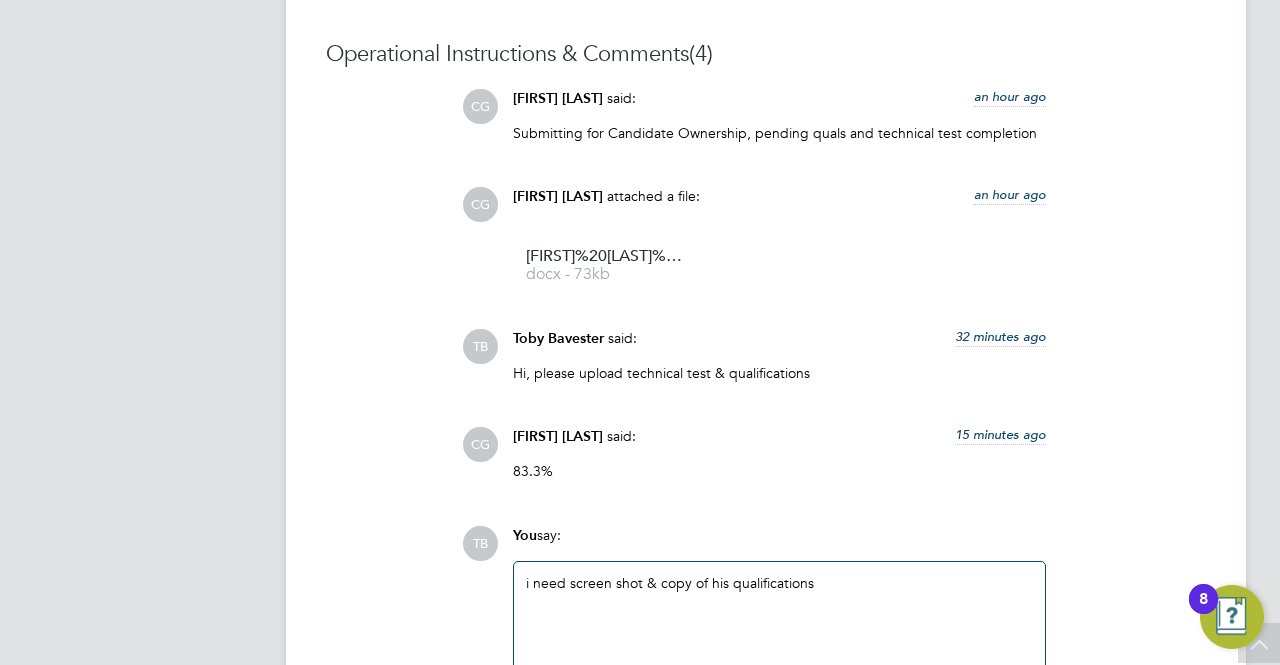 click on "i need screen shot & copy of his qualifications" 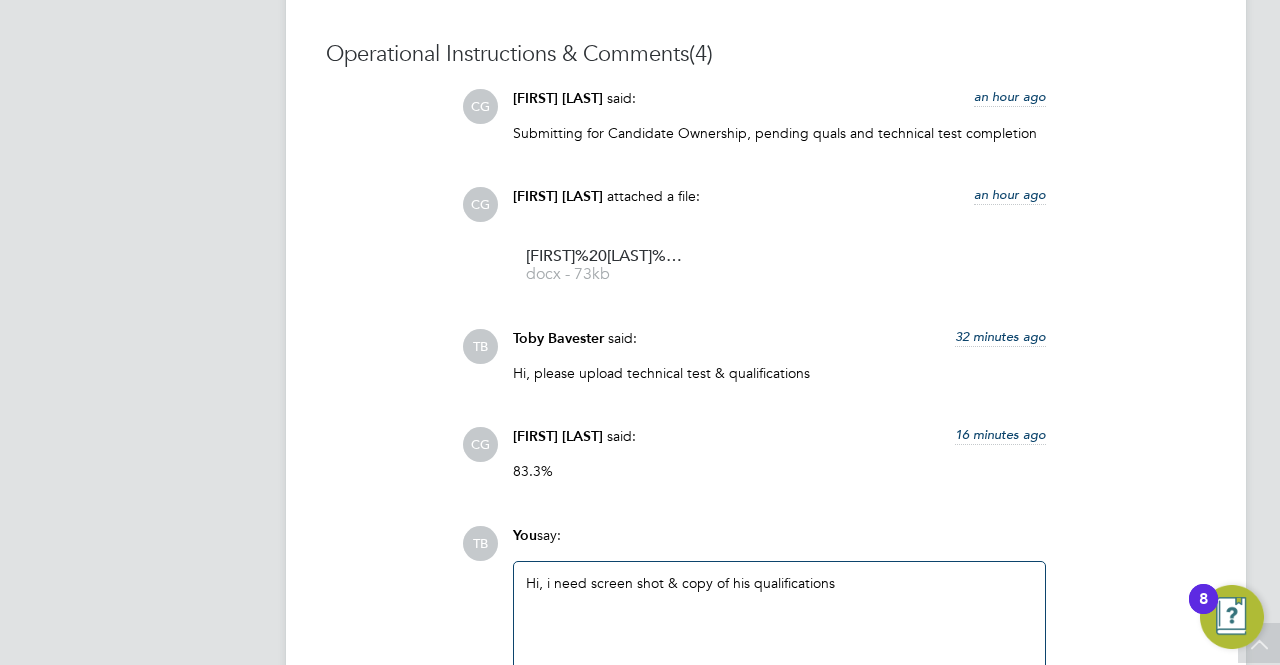 drag, startPoint x: 544, startPoint y: 585, endPoint x: 548, endPoint y: 601, distance: 16.492422 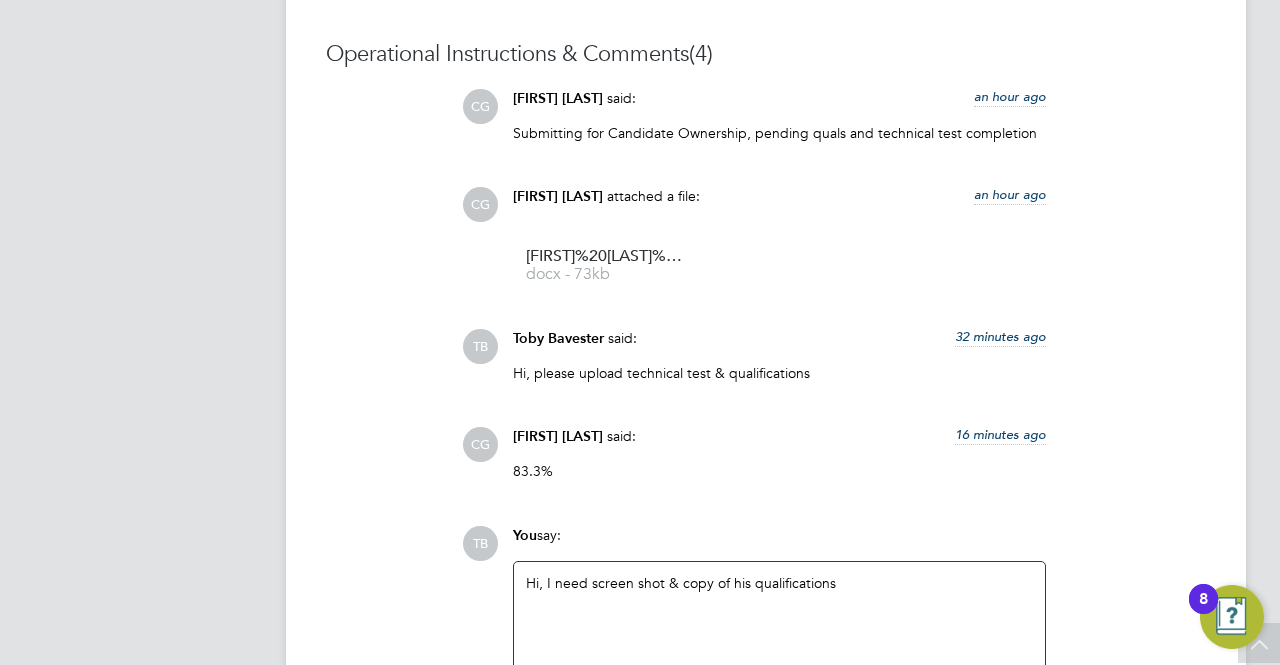 click on "Hi, I need screen shot & copy of his qualifications" 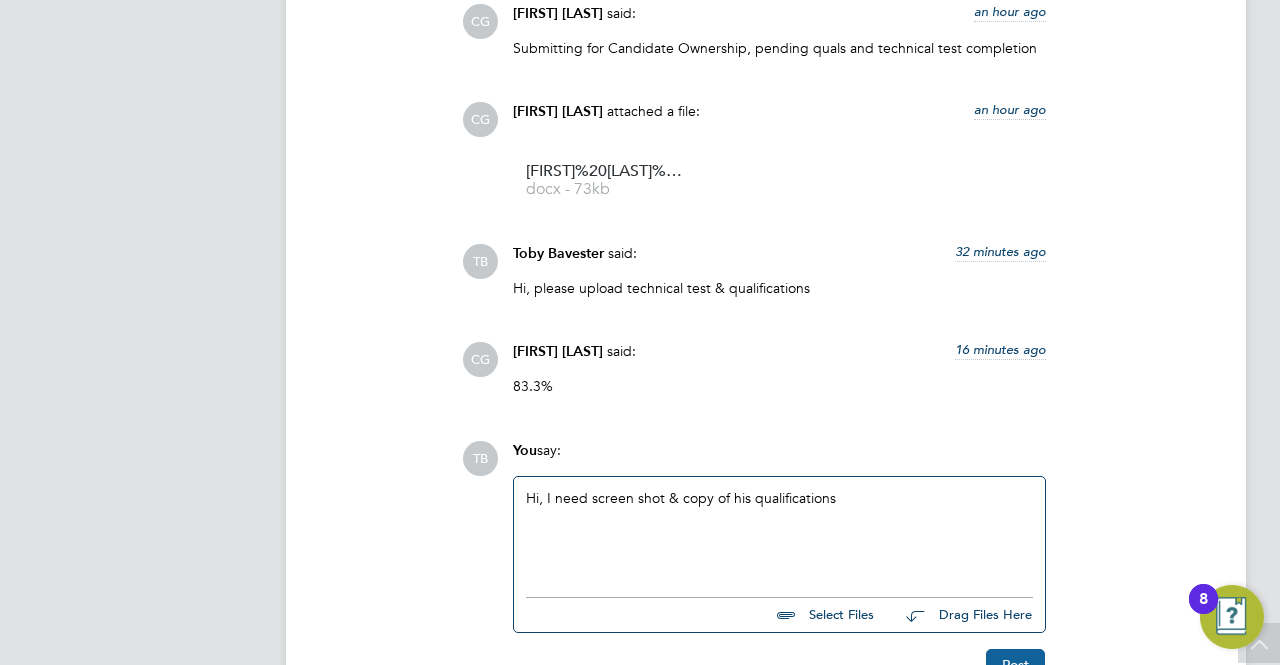 scroll, scrollTop: 2149, scrollLeft: 0, axis: vertical 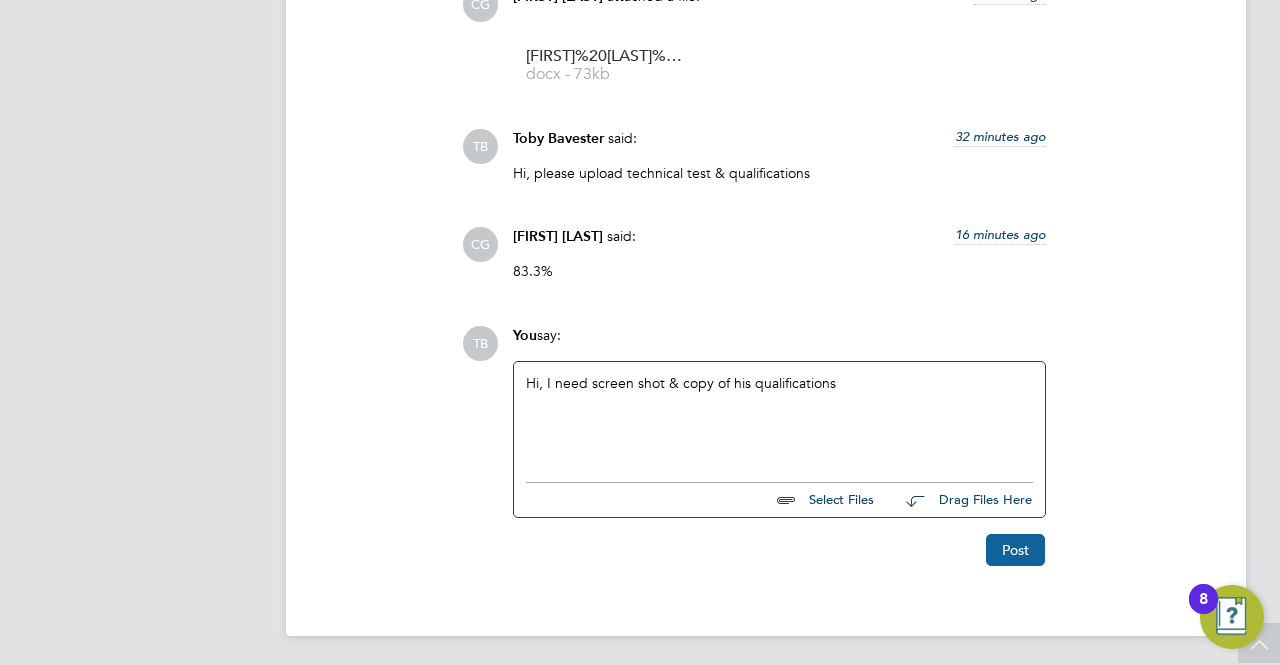 click on "Post" 